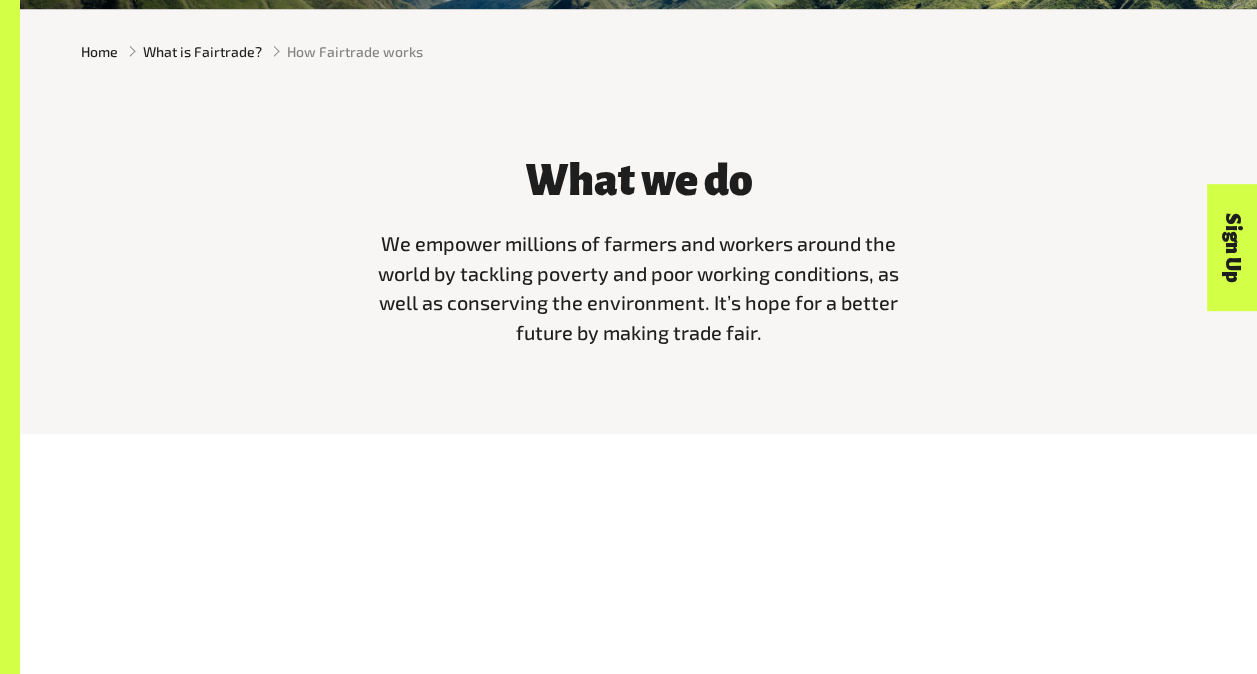 scroll, scrollTop: 0, scrollLeft: 0, axis: both 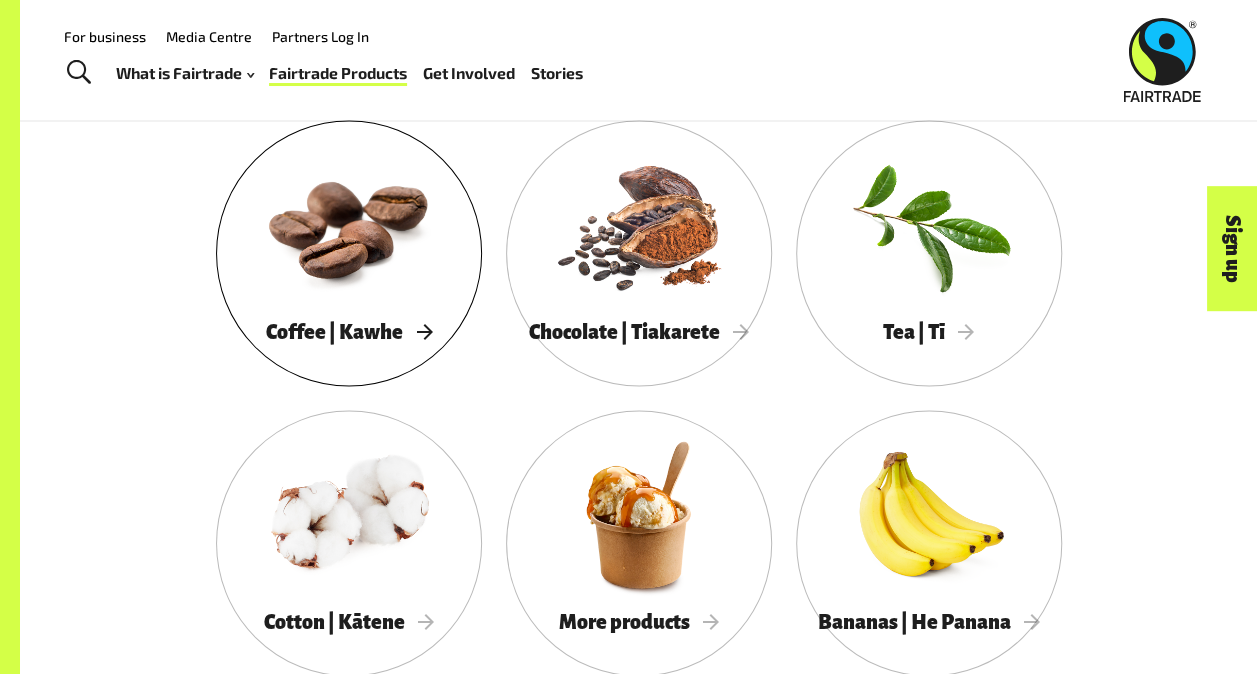 click at bounding box center (349, 224) 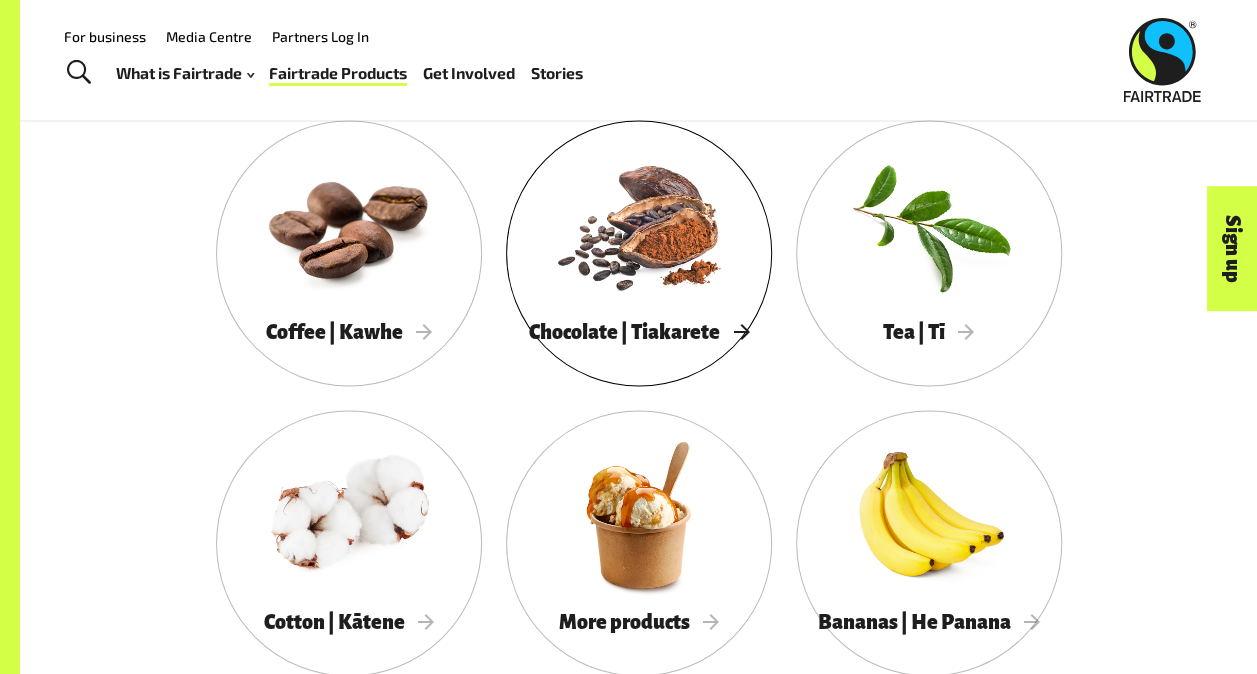click on "Chocolate | Tiakarete" at bounding box center [639, 331] 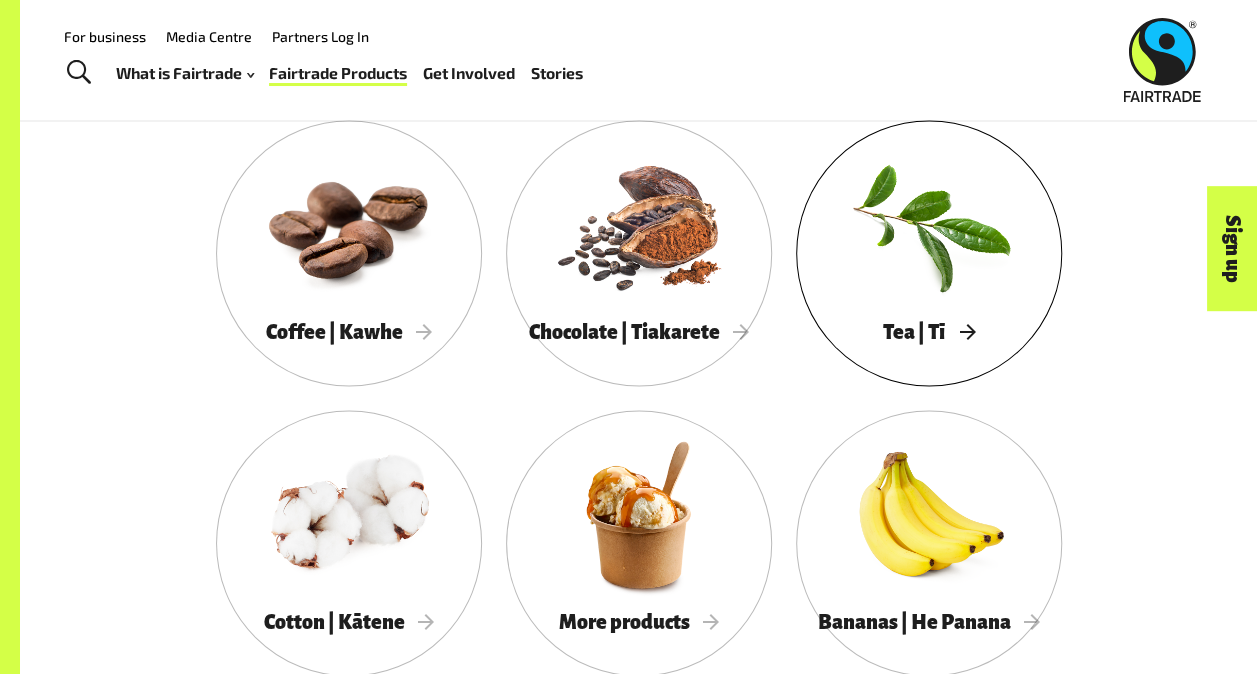 click on "Tea | Tī" at bounding box center (928, 331) 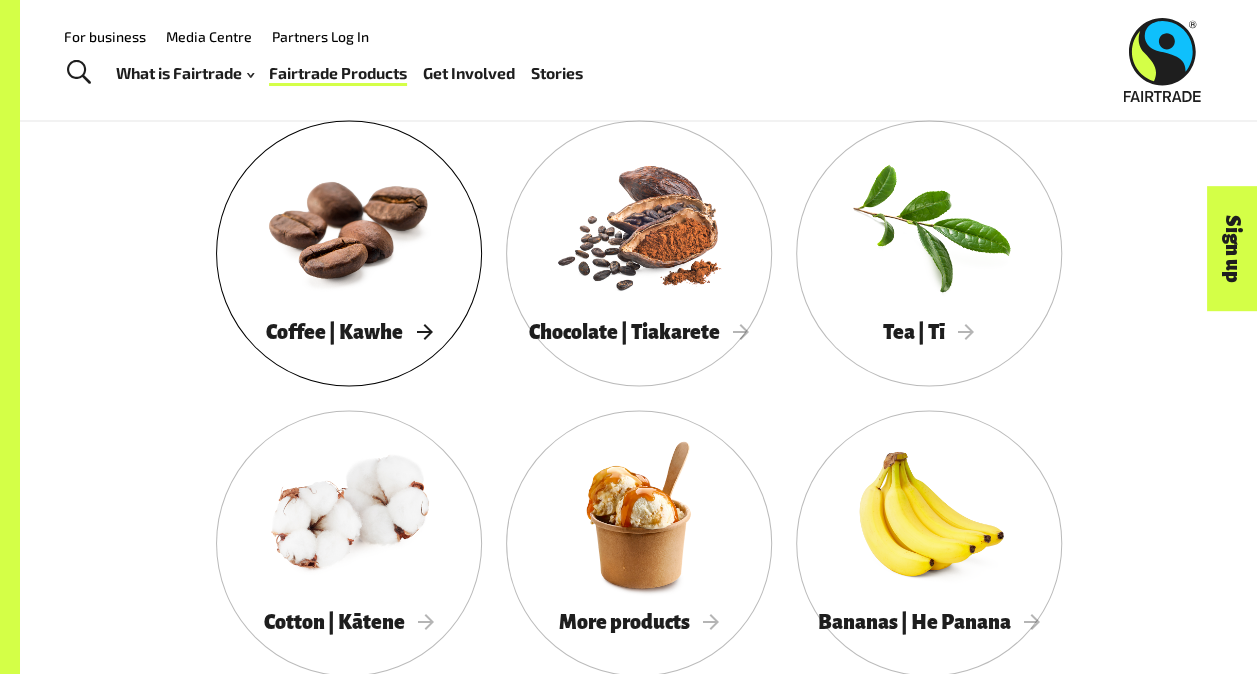 scroll, scrollTop: 1761, scrollLeft: 0, axis: vertical 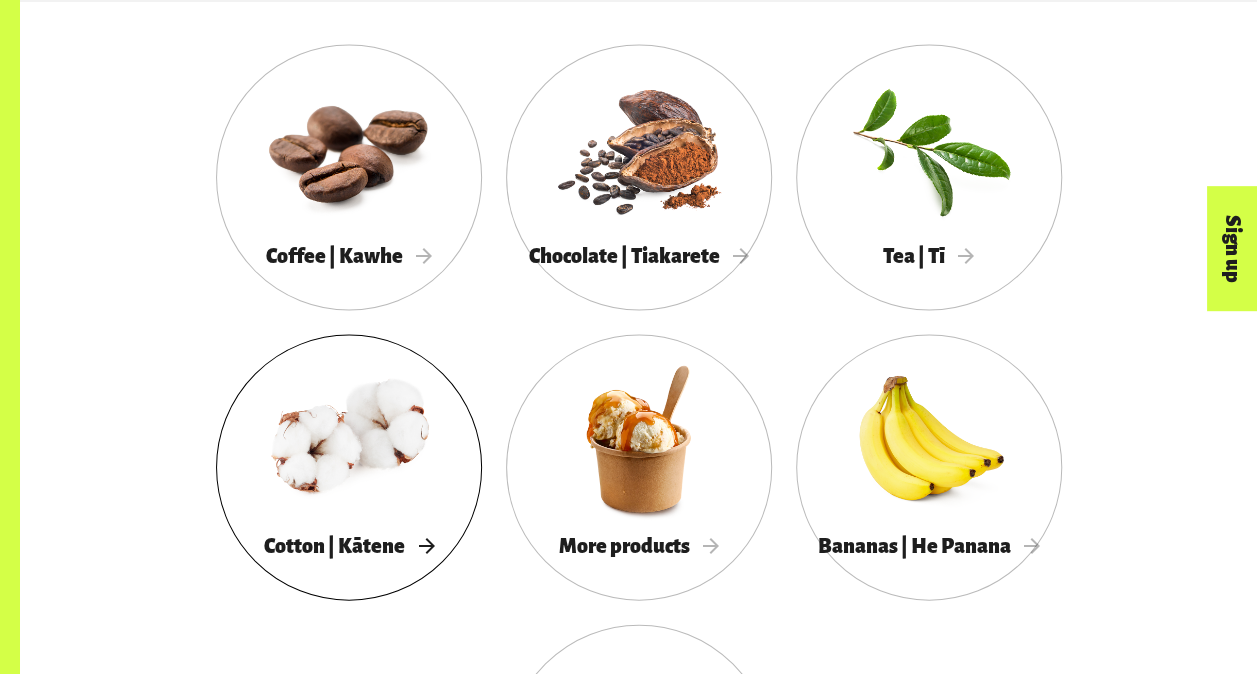 click at bounding box center [349, 438] 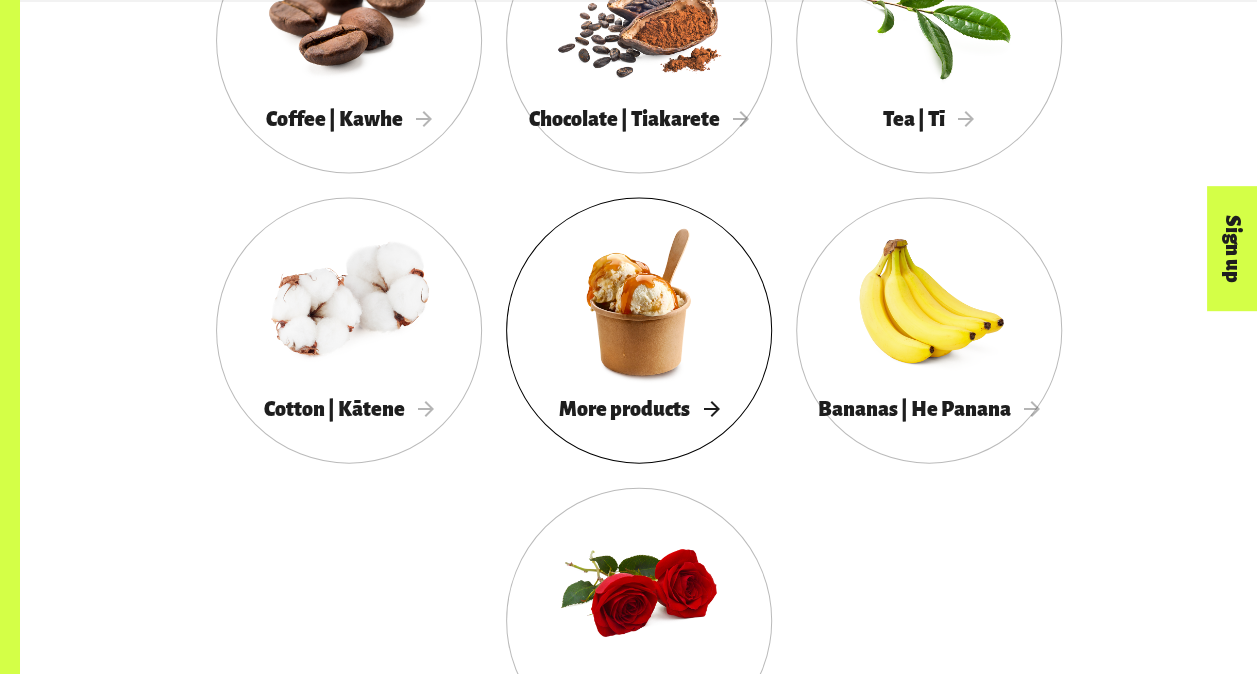 scroll, scrollTop: 1899, scrollLeft: 0, axis: vertical 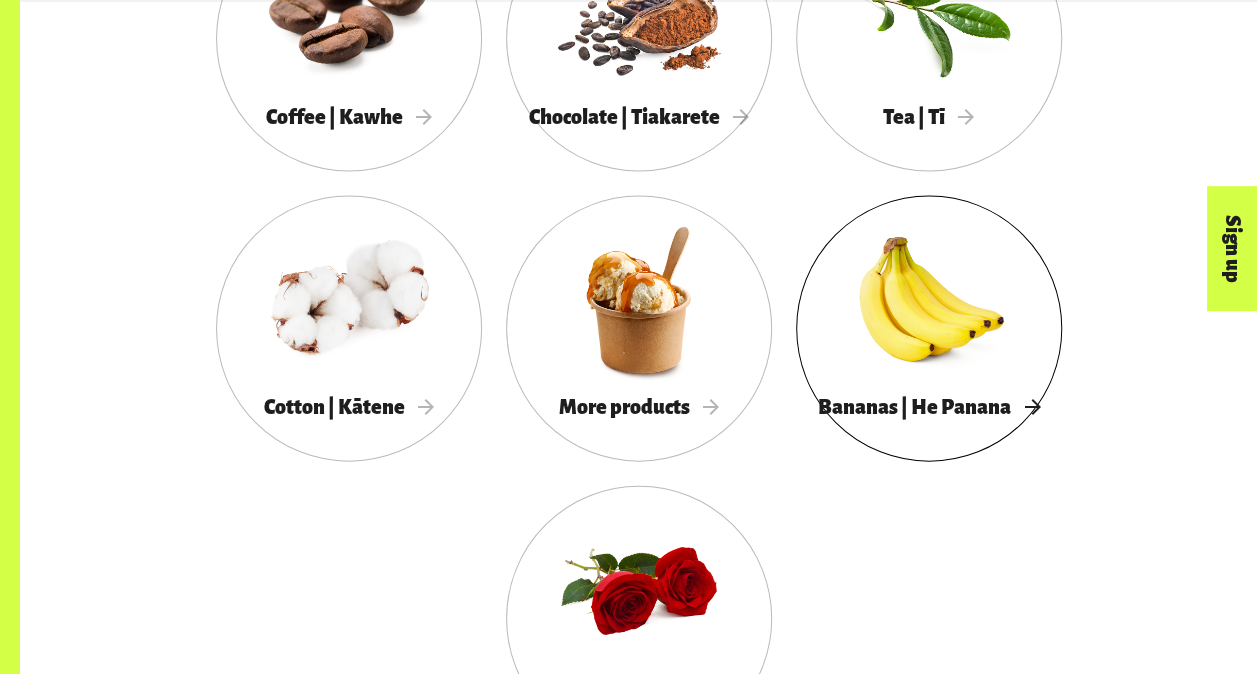click at bounding box center [929, 300] 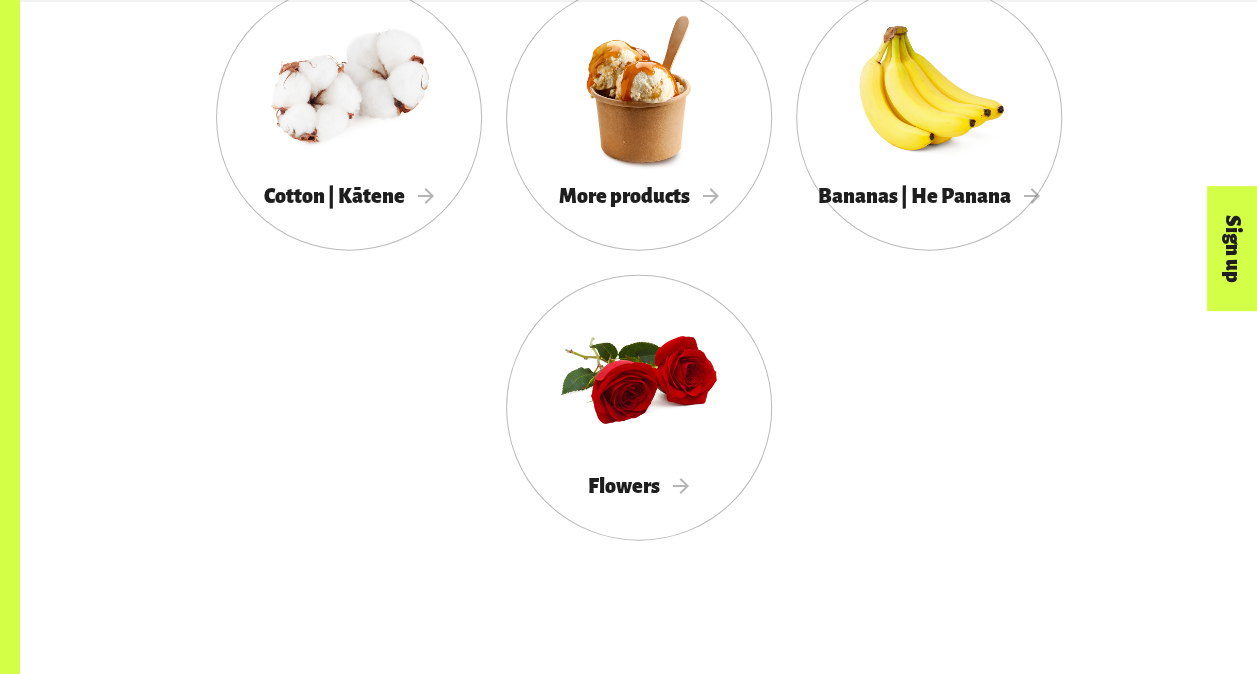 scroll, scrollTop: 2116, scrollLeft: 0, axis: vertical 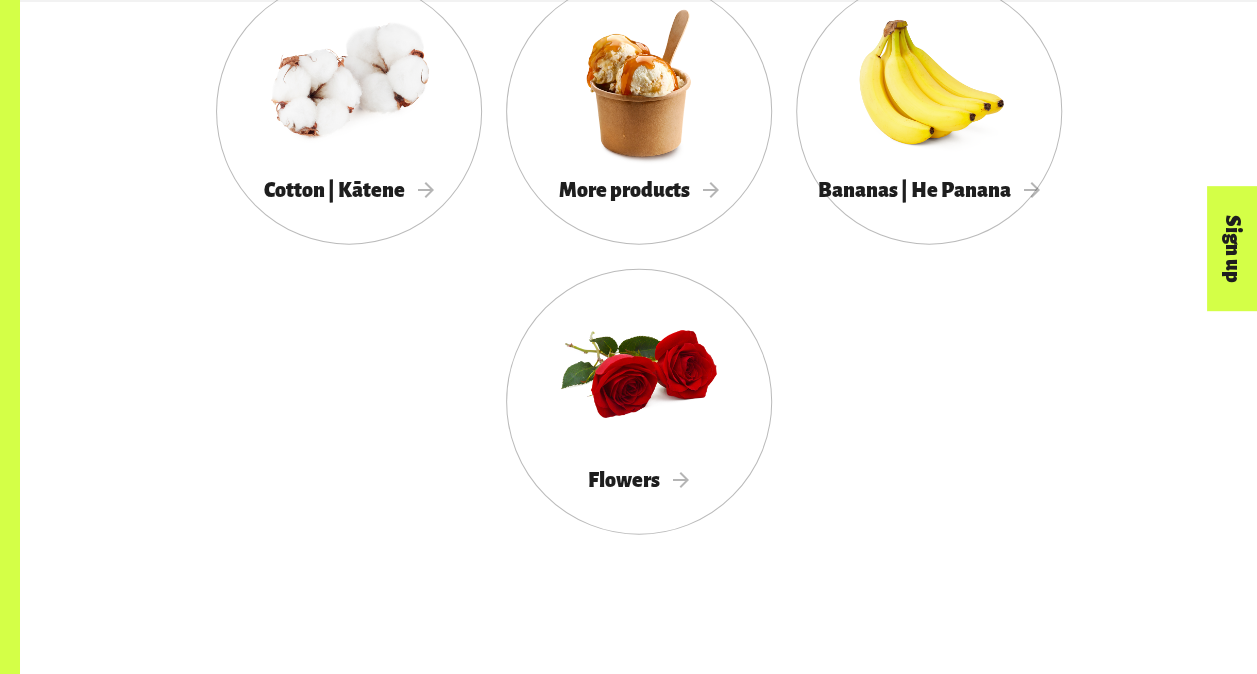 click on "Flowers" at bounding box center (638, 480) 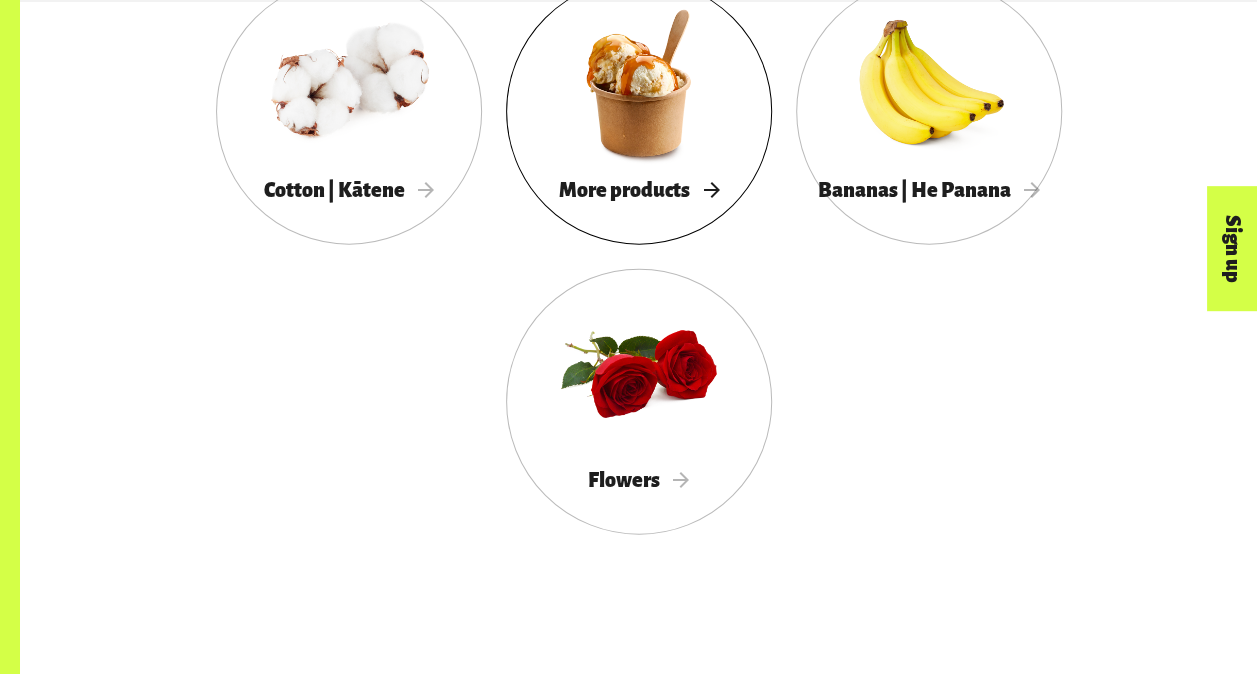click on "More products" at bounding box center (639, 190) 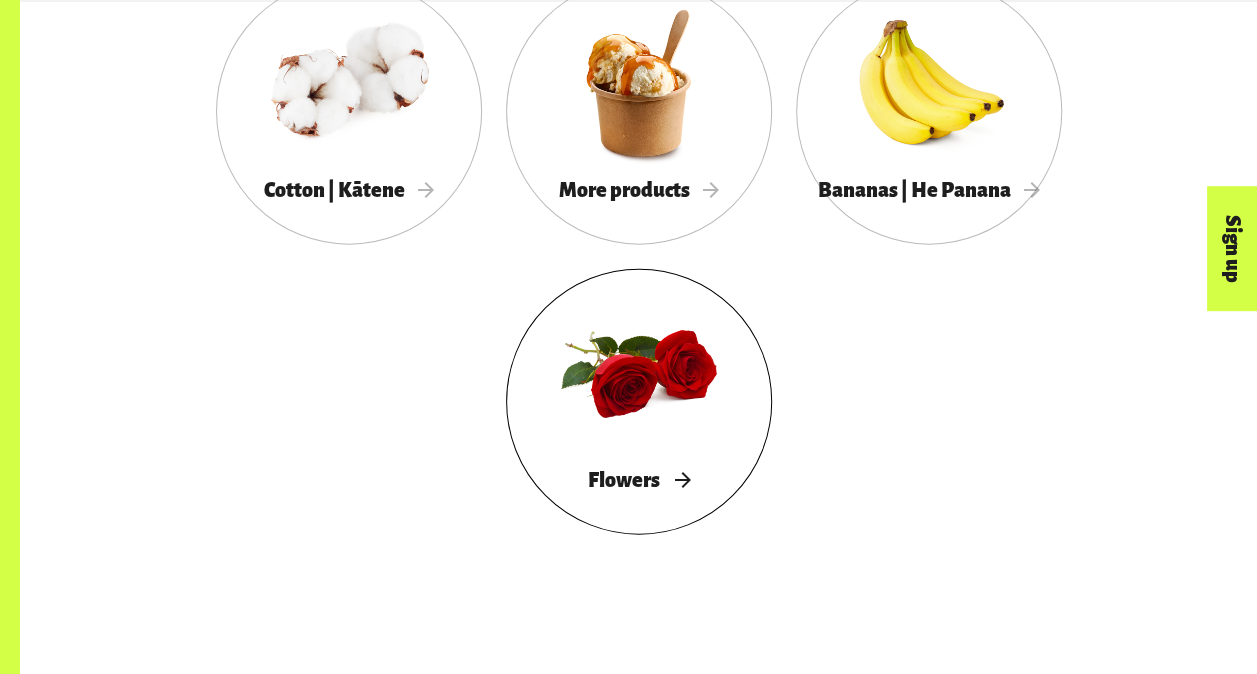 click on "Flowers" at bounding box center [638, 480] 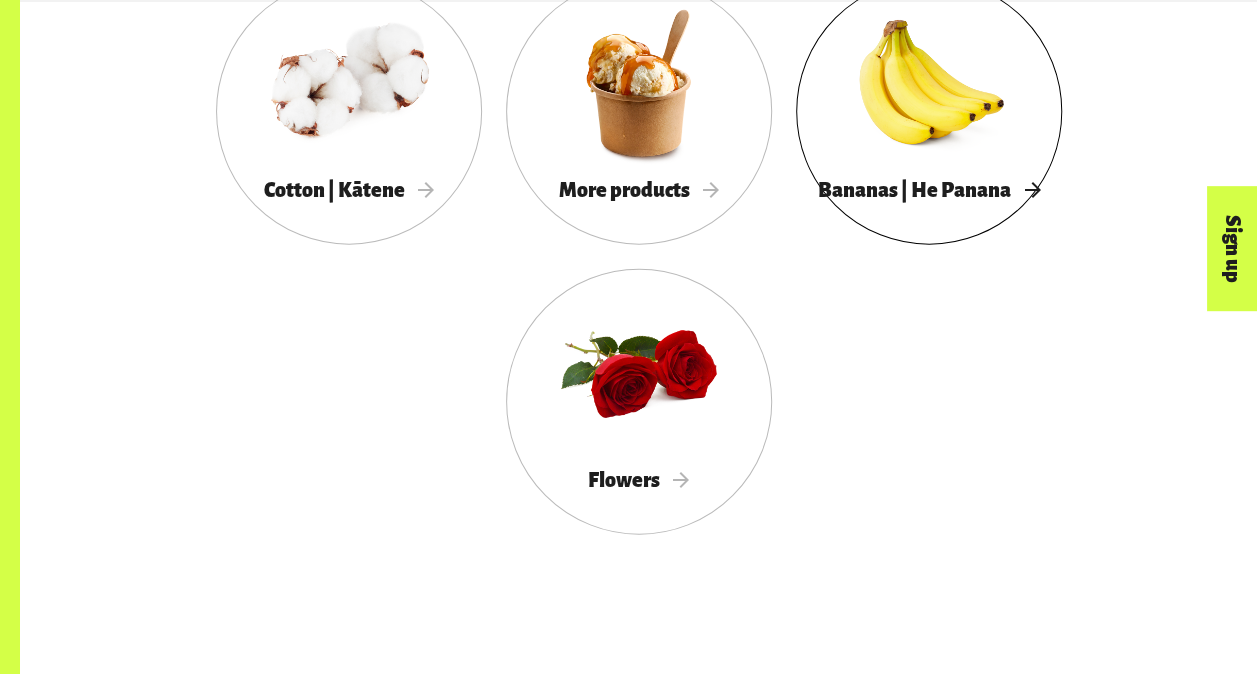 click at bounding box center [929, 83] 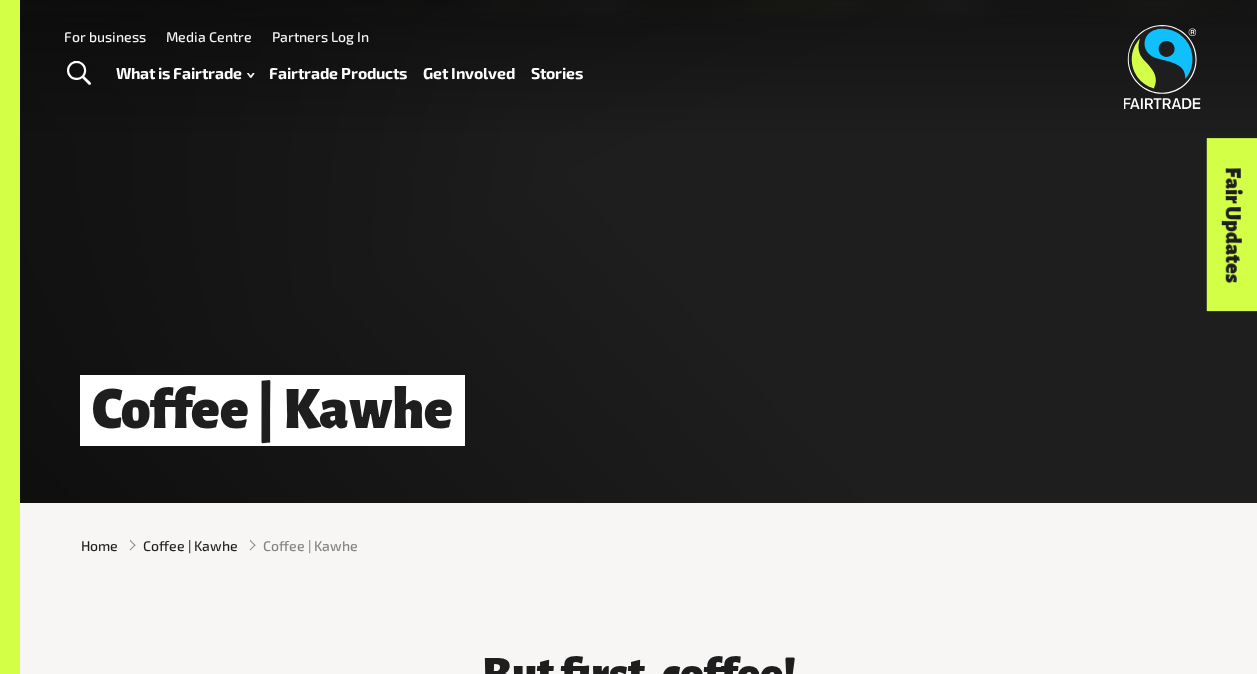 scroll, scrollTop: 0, scrollLeft: 0, axis: both 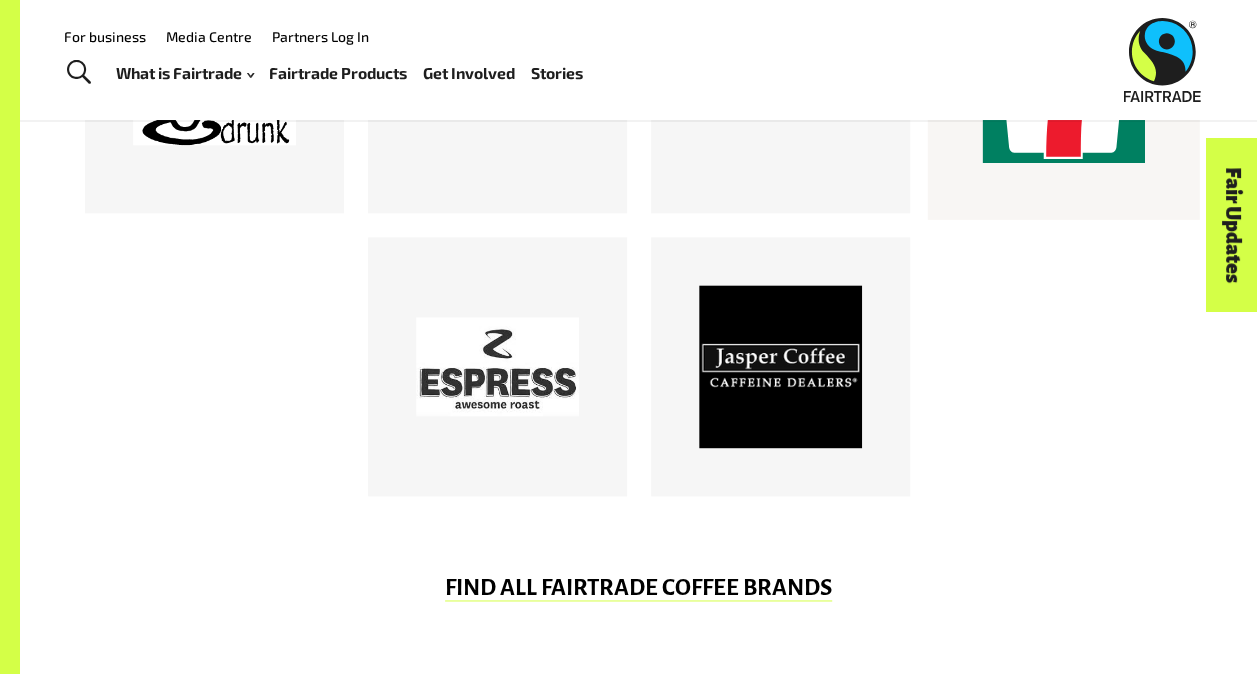 click at bounding box center [1063, 83] 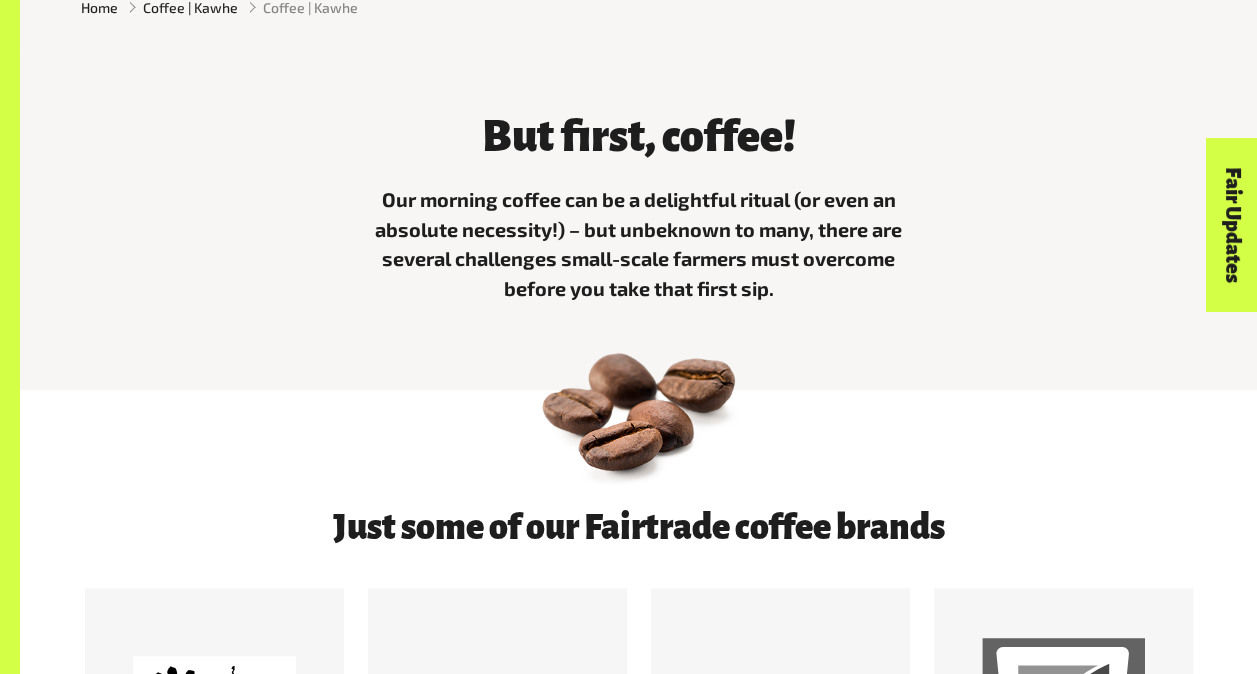 scroll, scrollTop: 541, scrollLeft: 0, axis: vertical 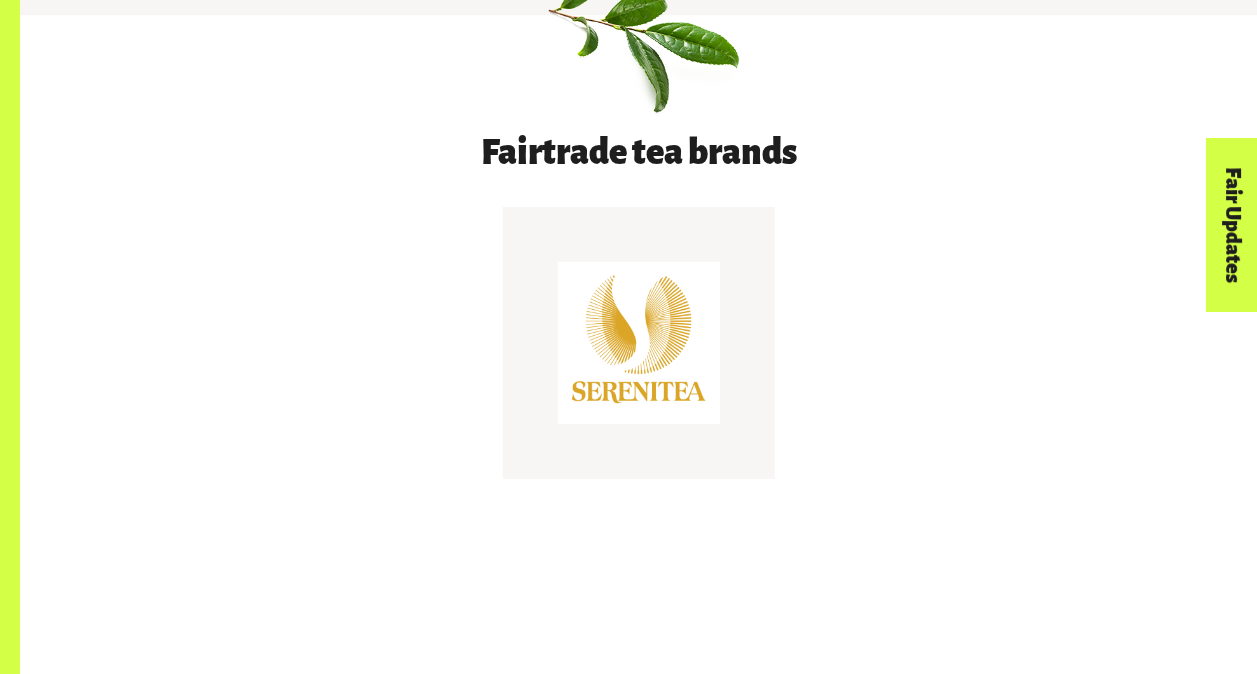 click at bounding box center [638, 343] 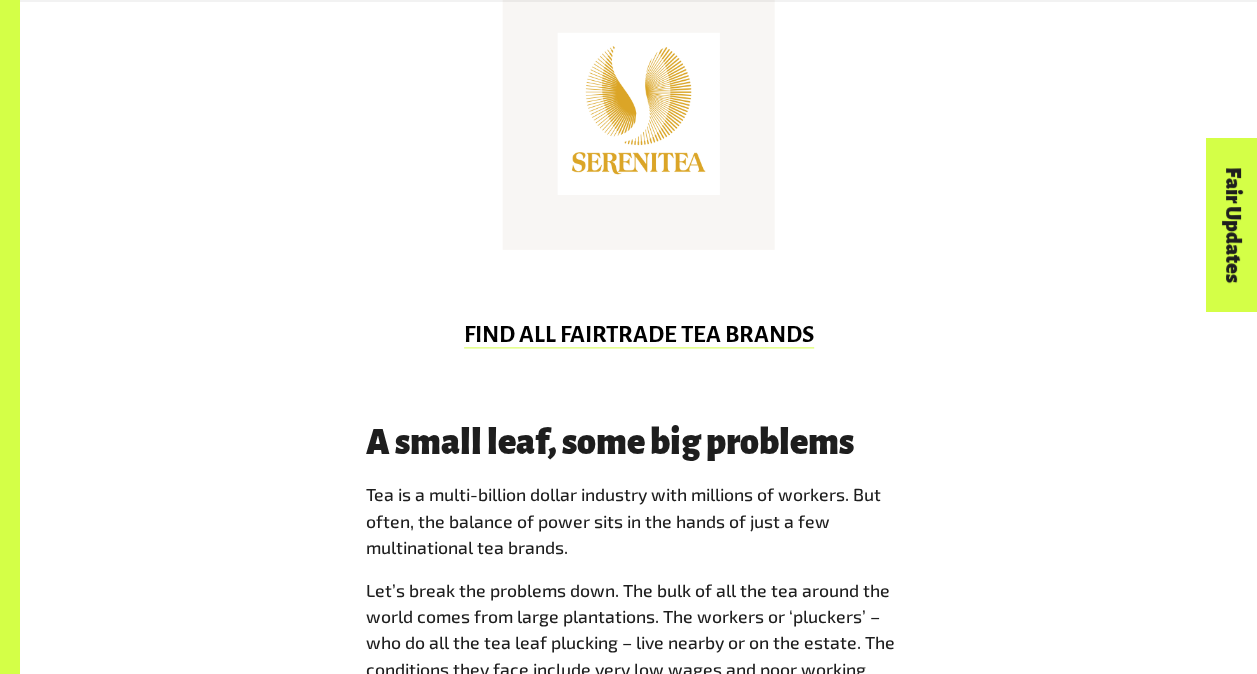 scroll, scrollTop: 1298, scrollLeft: 0, axis: vertical 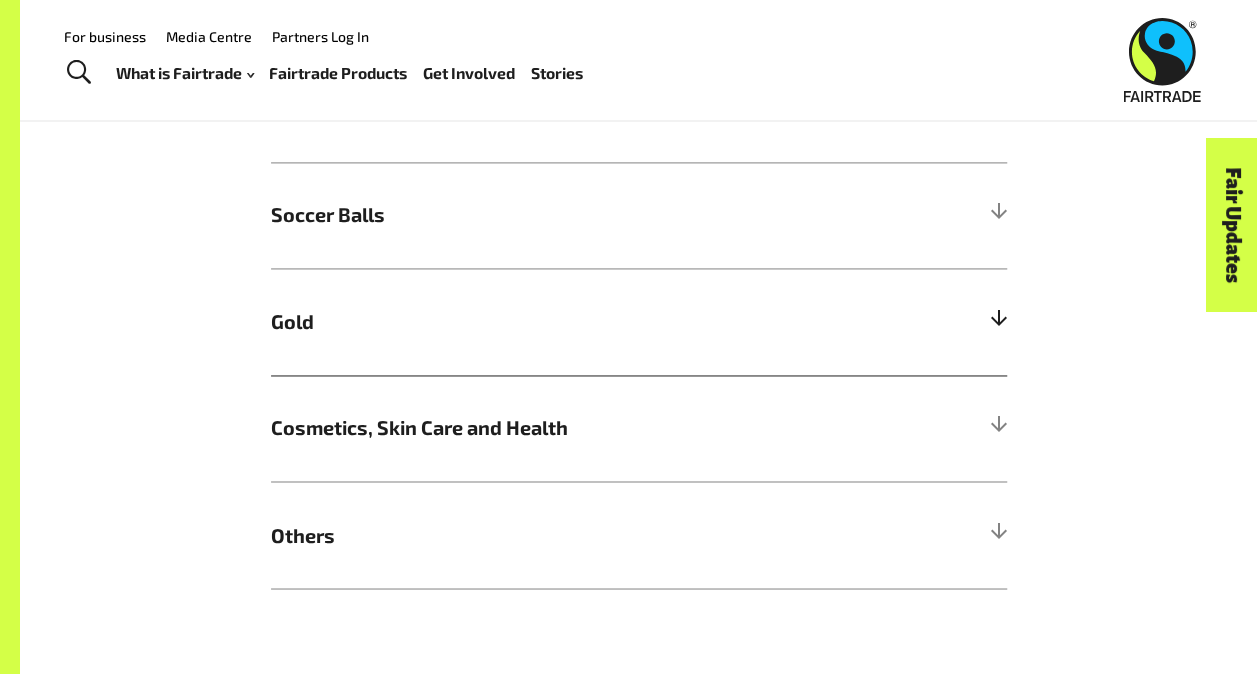click on "Gold" at bounding box center [547, 322] 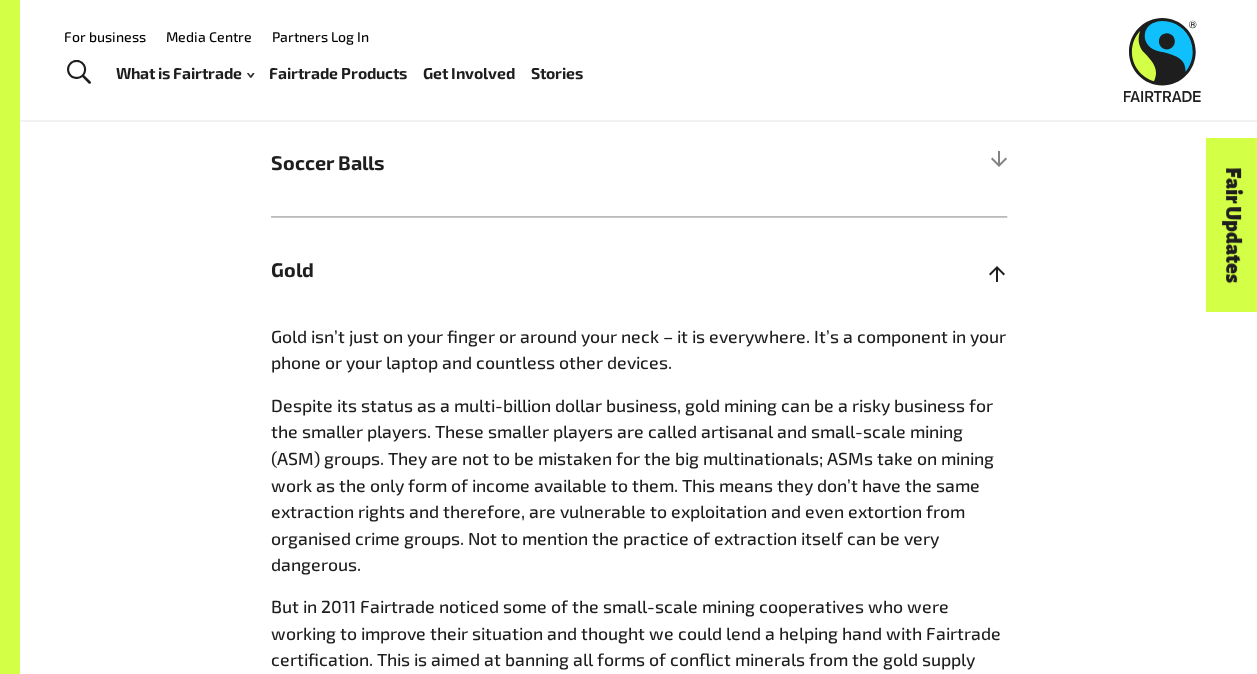 scroll, scrollTop: 1421, scrollLeft: 0, axis: vertical 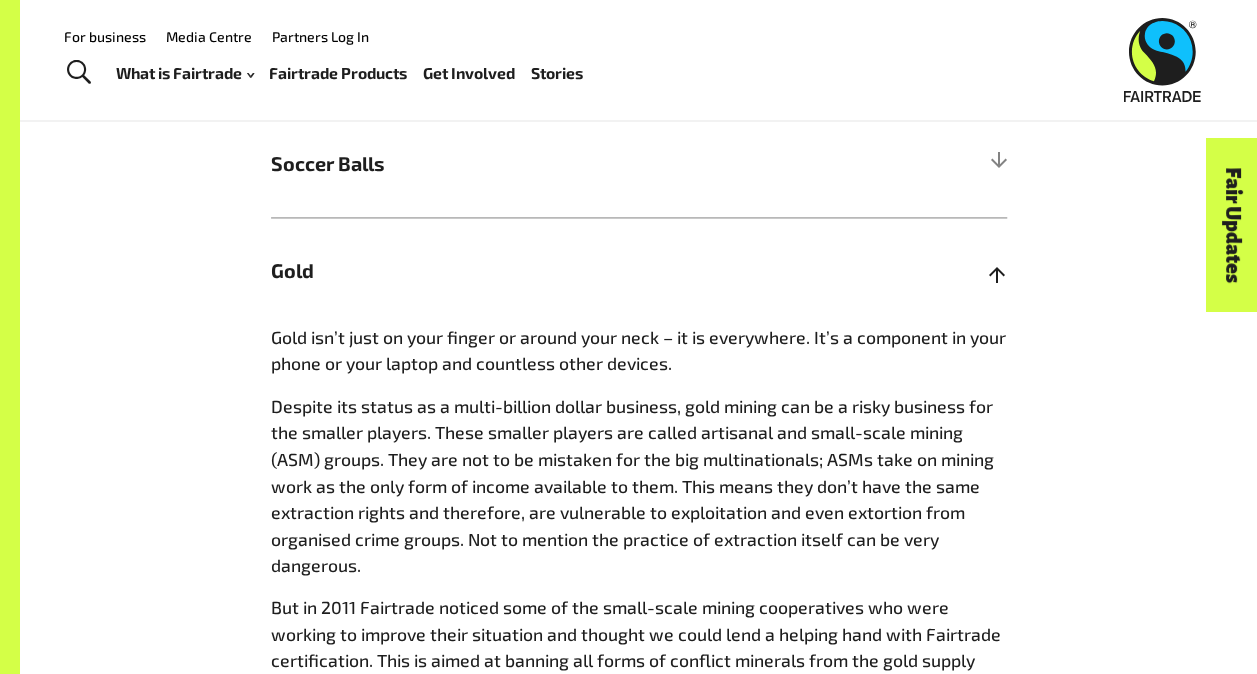click on "Gold" at bounding box center [547, 271] 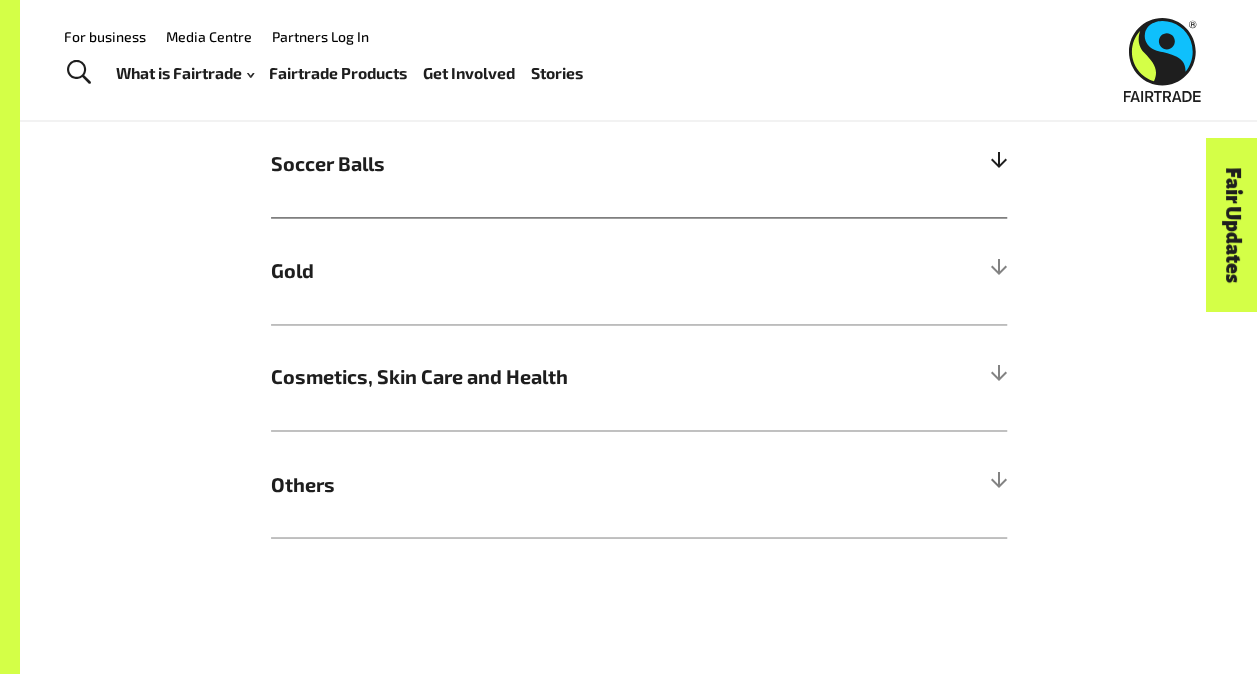 click on "Soccer Balls" at bounding box center (639, 164) 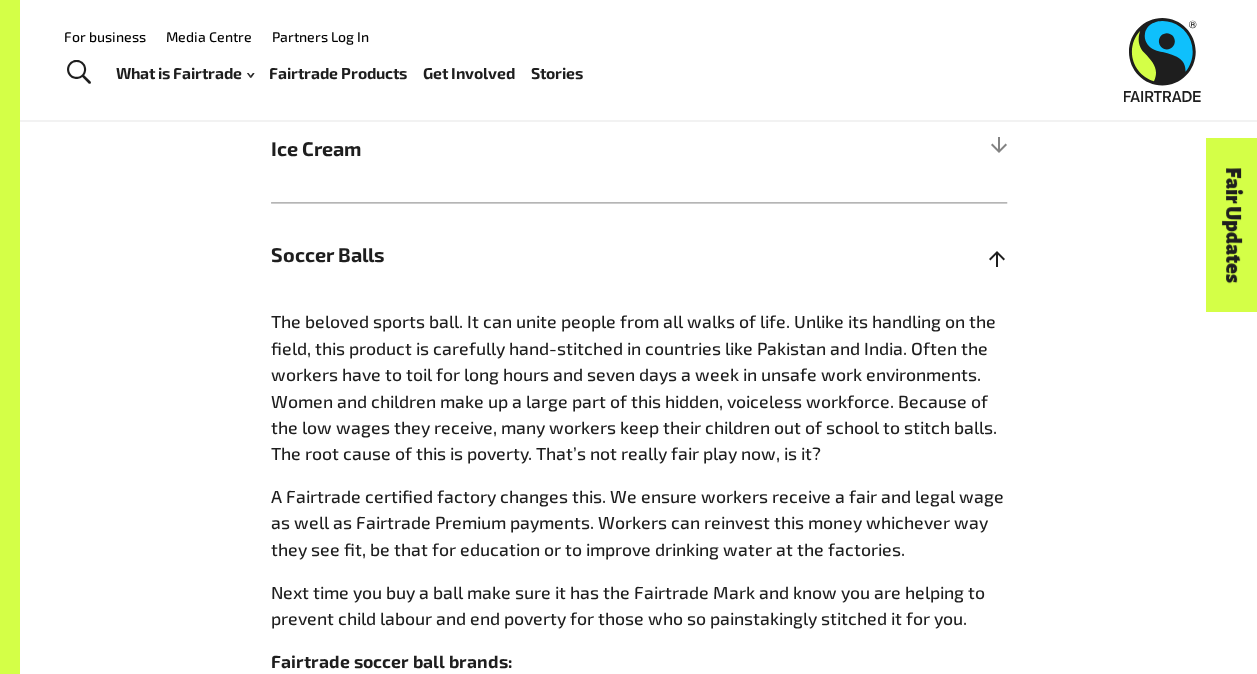 scroll, scrollTop: 1329, scrollLeft: 0, axis: vertical 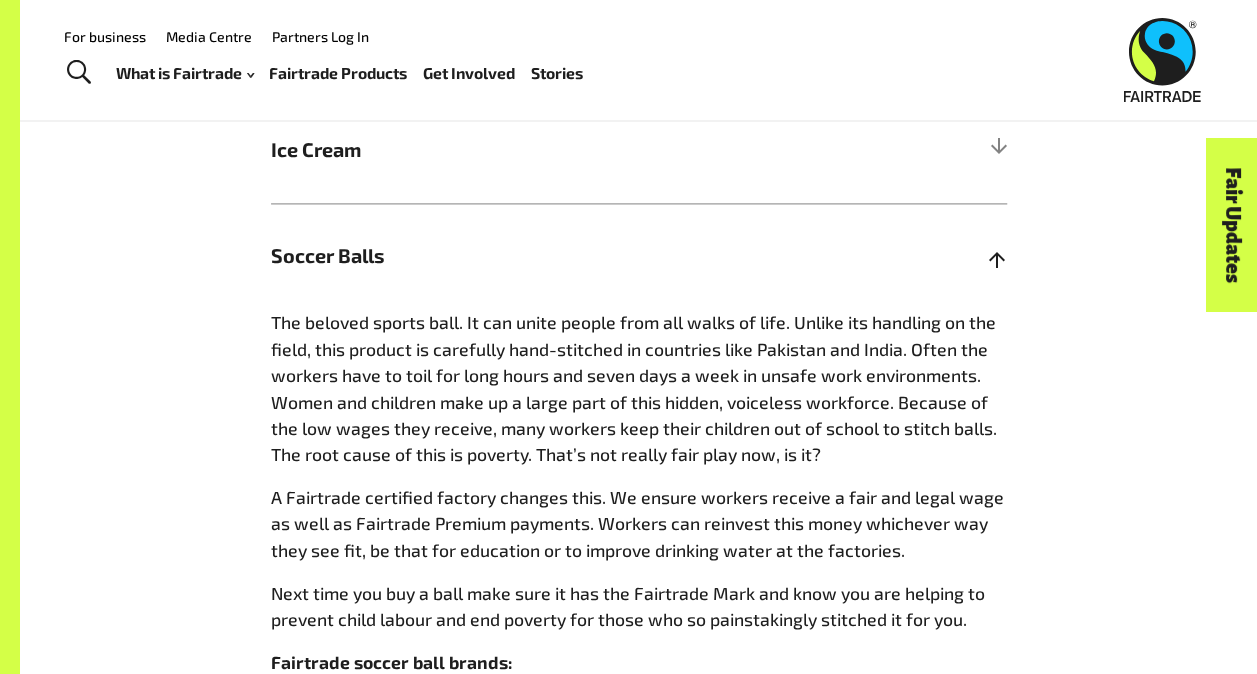 click on "Soccer Balls" at bounding box center (639, 256) 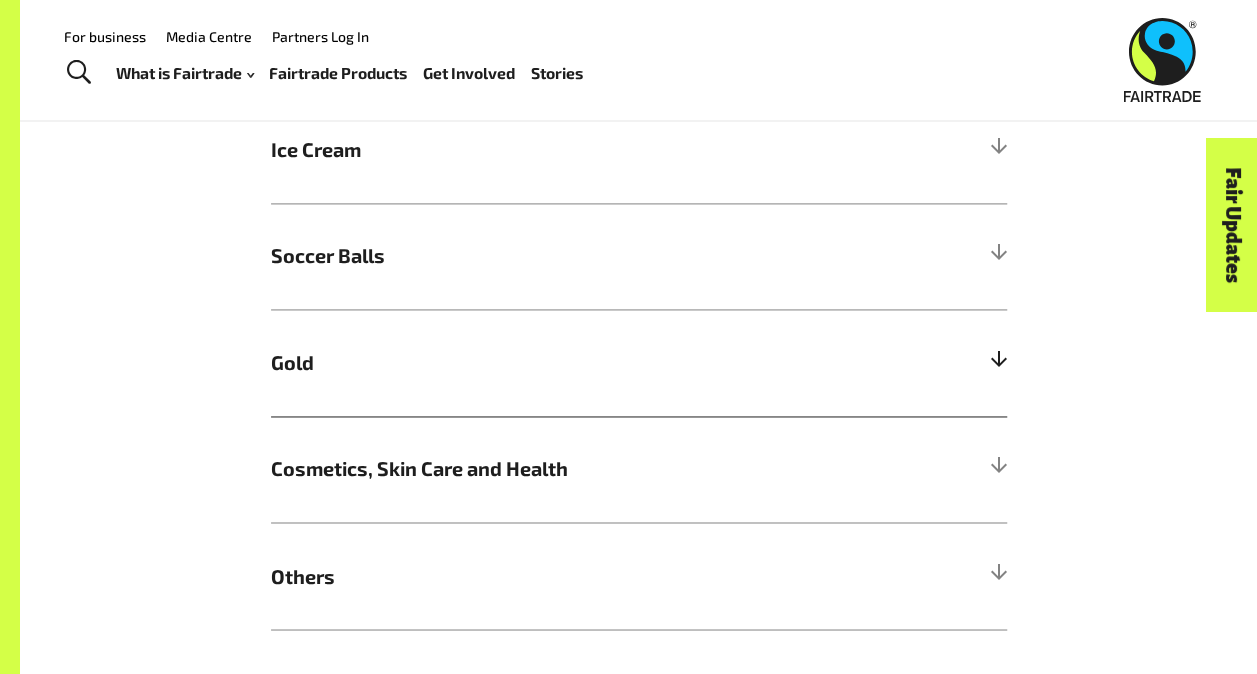 click on "Gold" at bounding box center [639, 362] 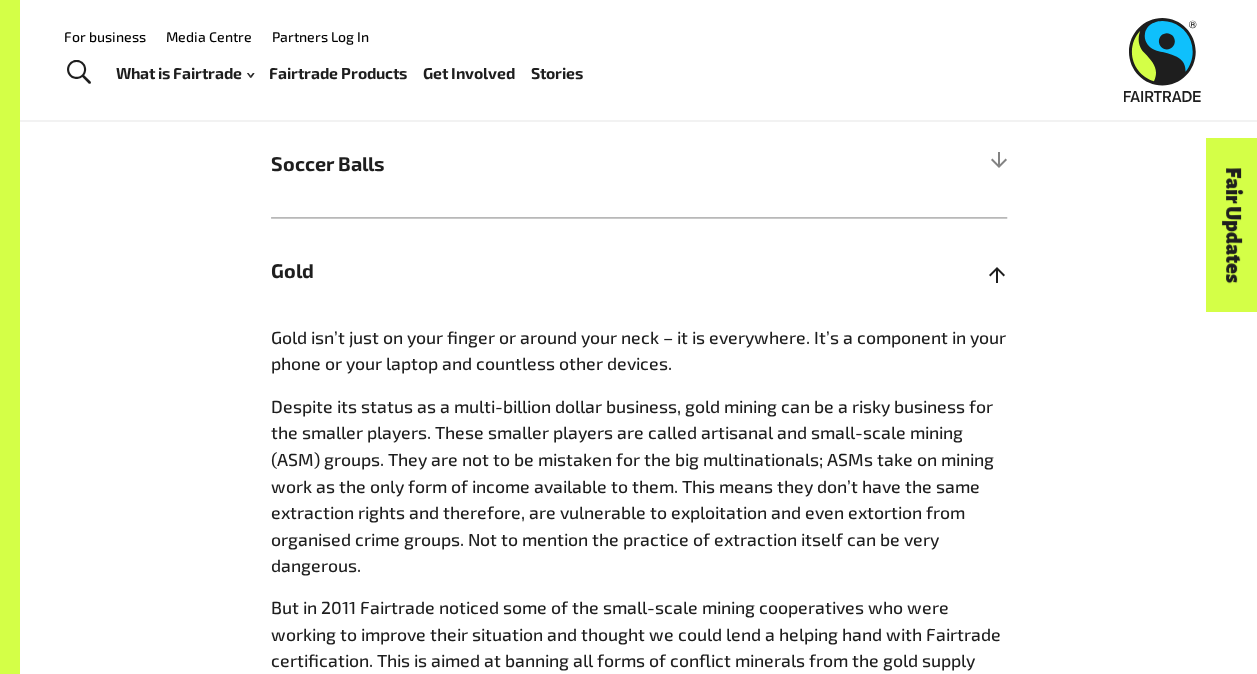 scroll, scrollTop: 1402, scrollLeft: 0, axis: vertical 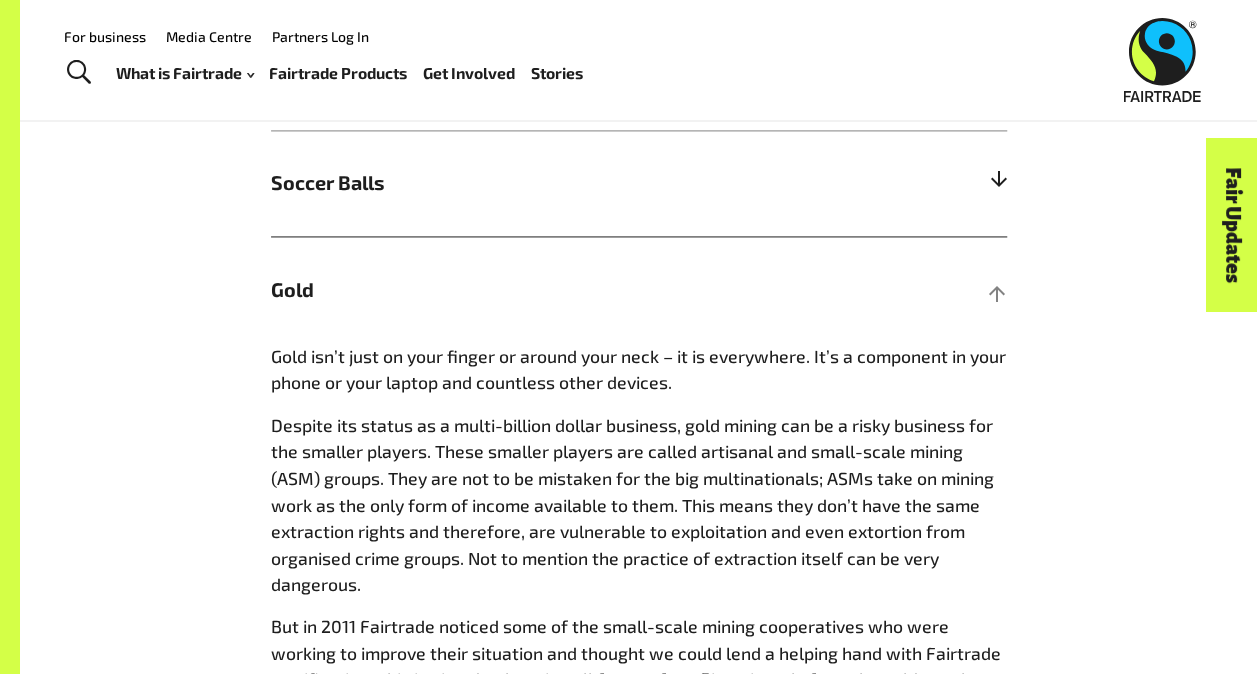click on "Soccer Balls" at bounding box center [639, 183] 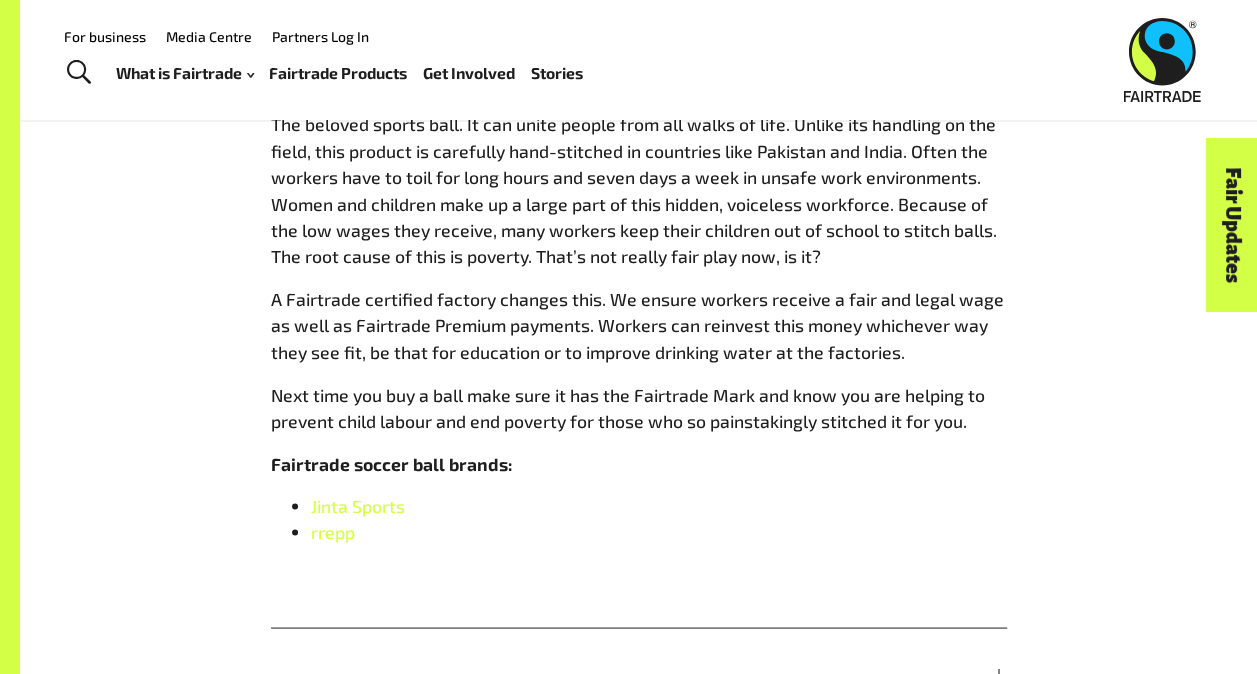 scroll, scrollTop: 1522, scrollLeft: 0, axis: vertical 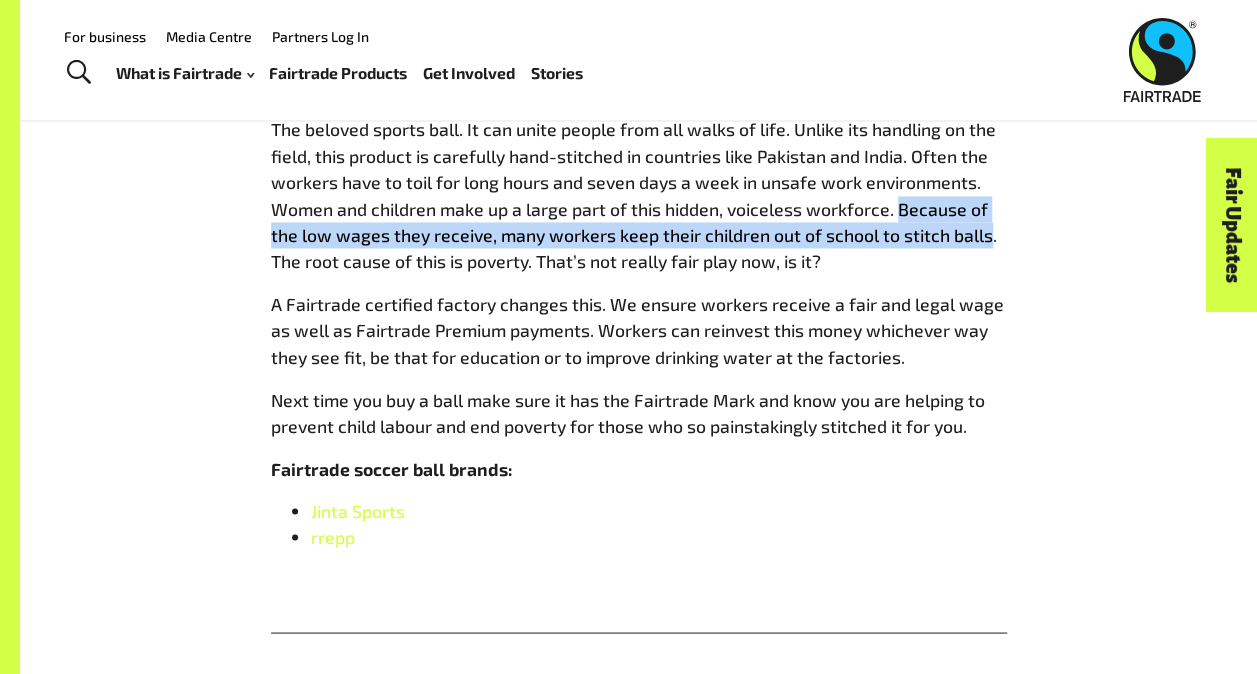 drag, startPoint x: 982, startPoint y: 240, endPoint x: 893, endPoint y: 206, distance: 95.27329 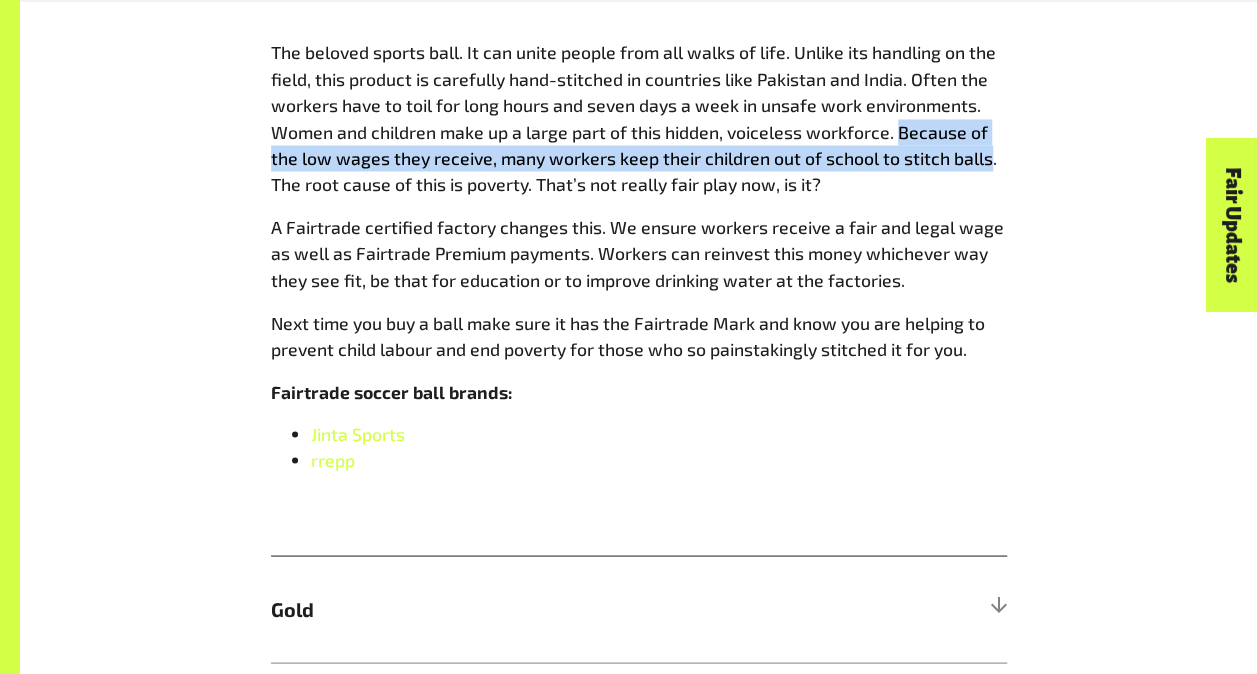 scroll, scrollTop: 1625, scrollLeft: 0, axis: vertical 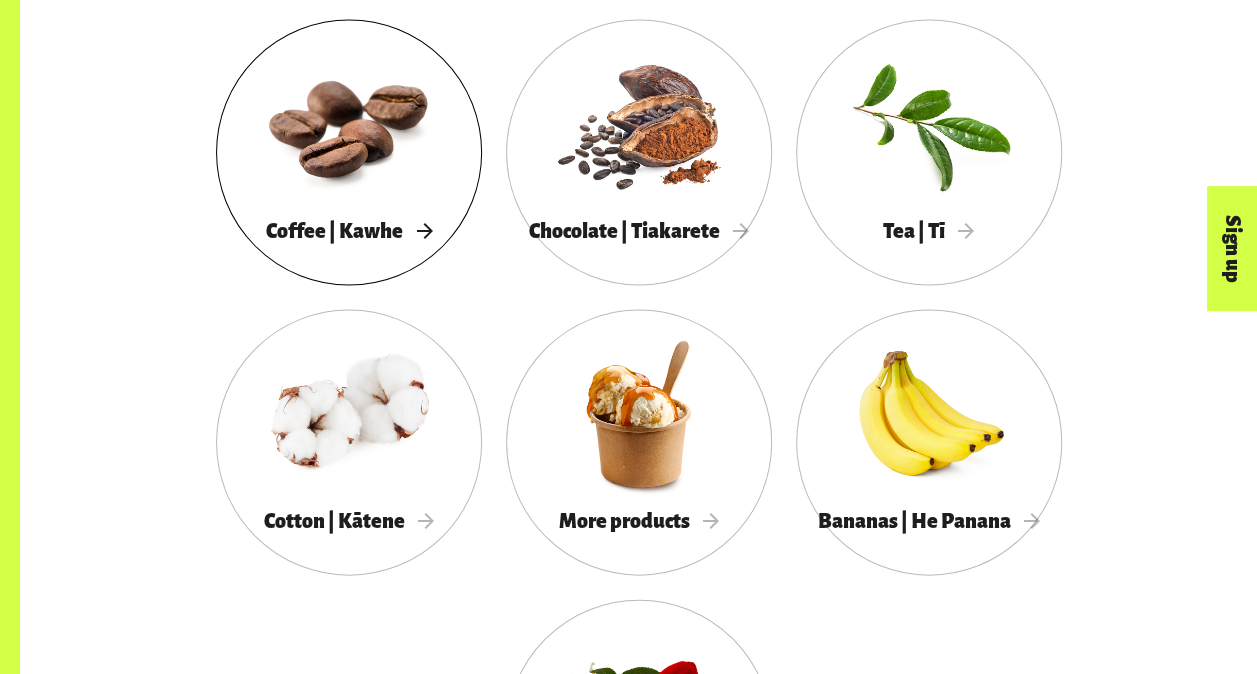 click at bounding box center [349, 123] 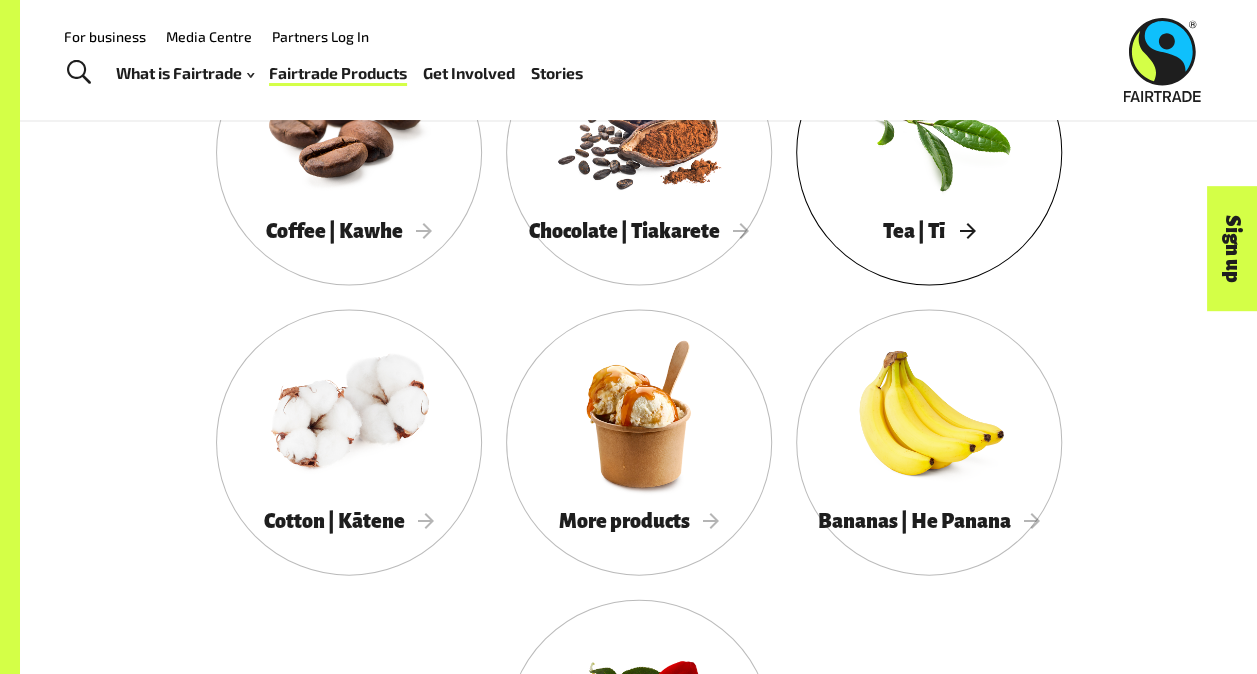 click on "Tea | Tī" at bounding box center [928, 230] 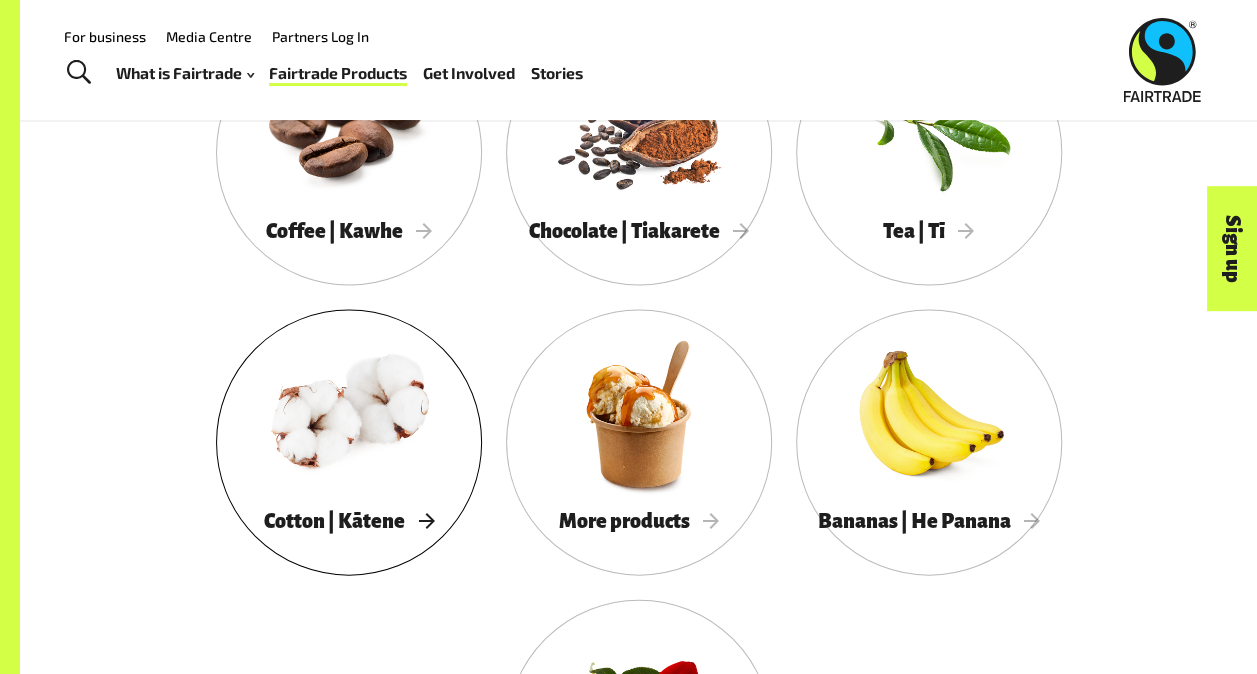 click at bounding box center [349, 413] 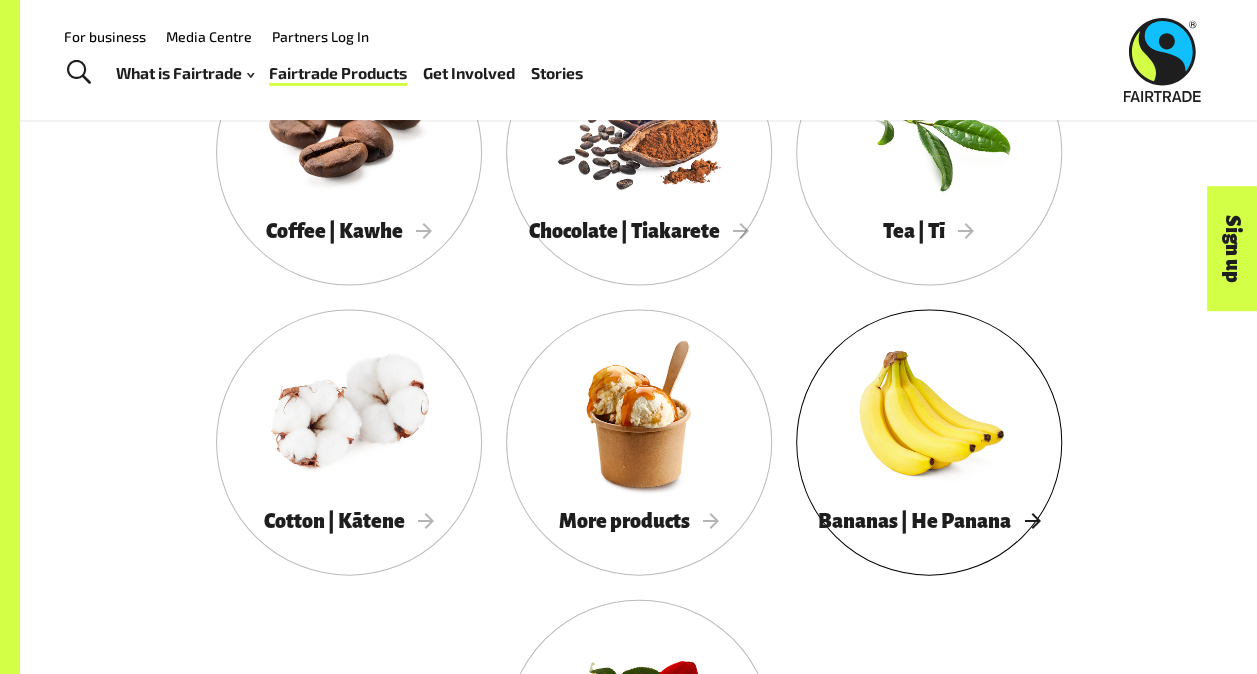 click at bounding box center [929, 413] 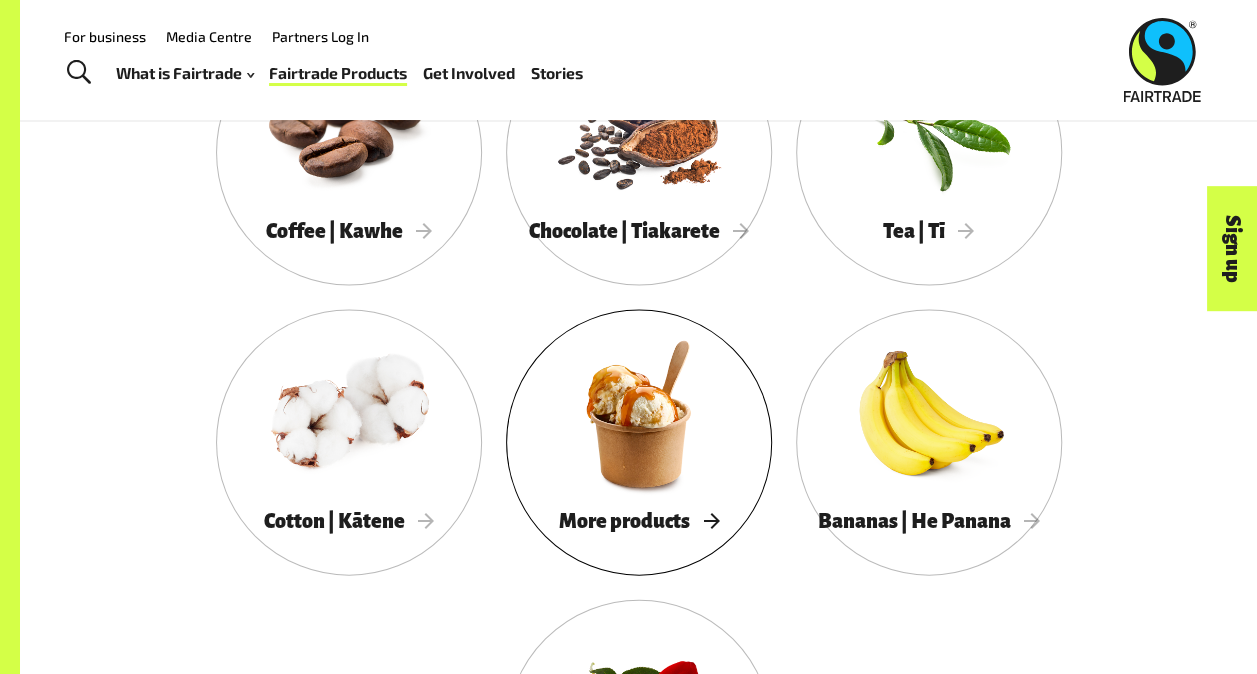 scroll, scrollTop: 1936, scrollLeft: 0, axis: vertical 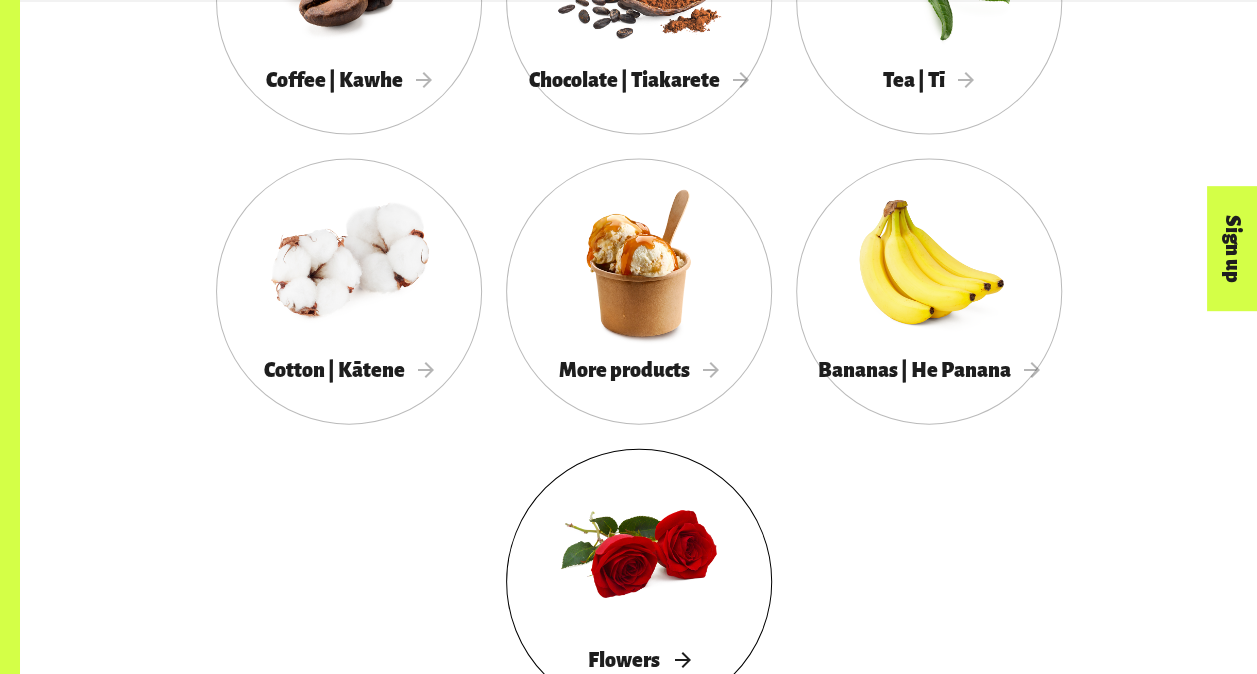 click at bounding box center [639, 553] 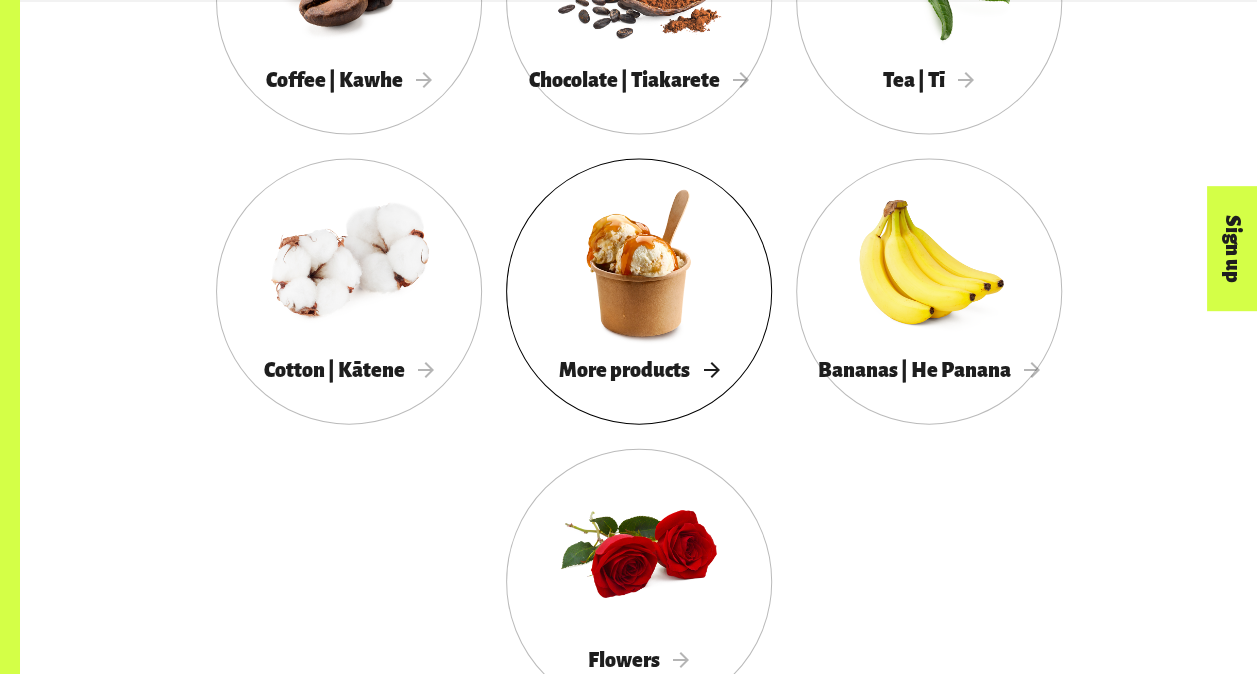 click at bounding box center [639, 263] 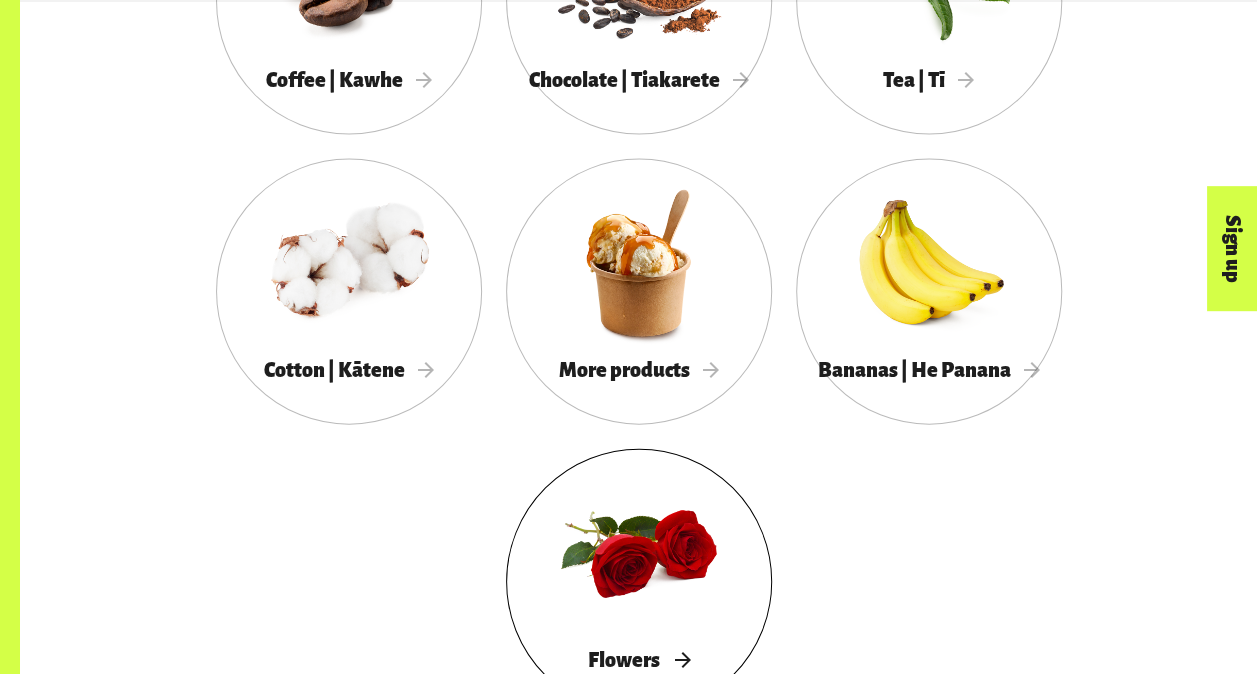 click at bounding box center [639, 553] 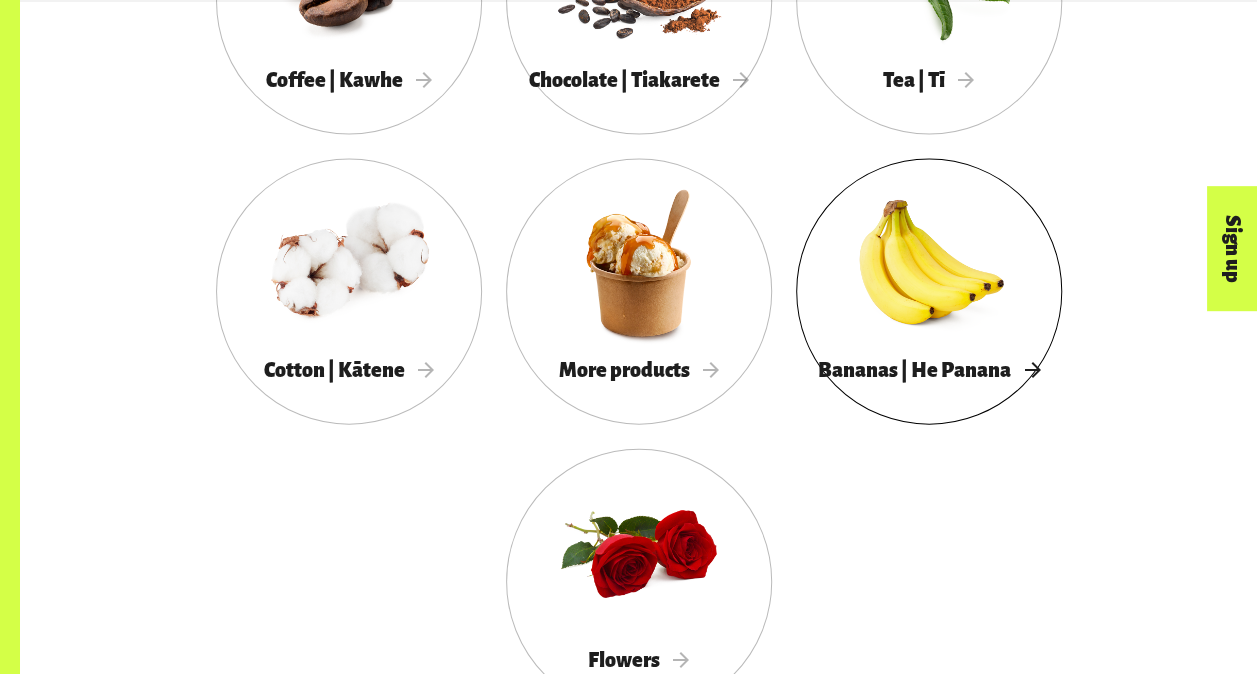 click on "Bananas | He Panana" at bounding box center (929, 370) 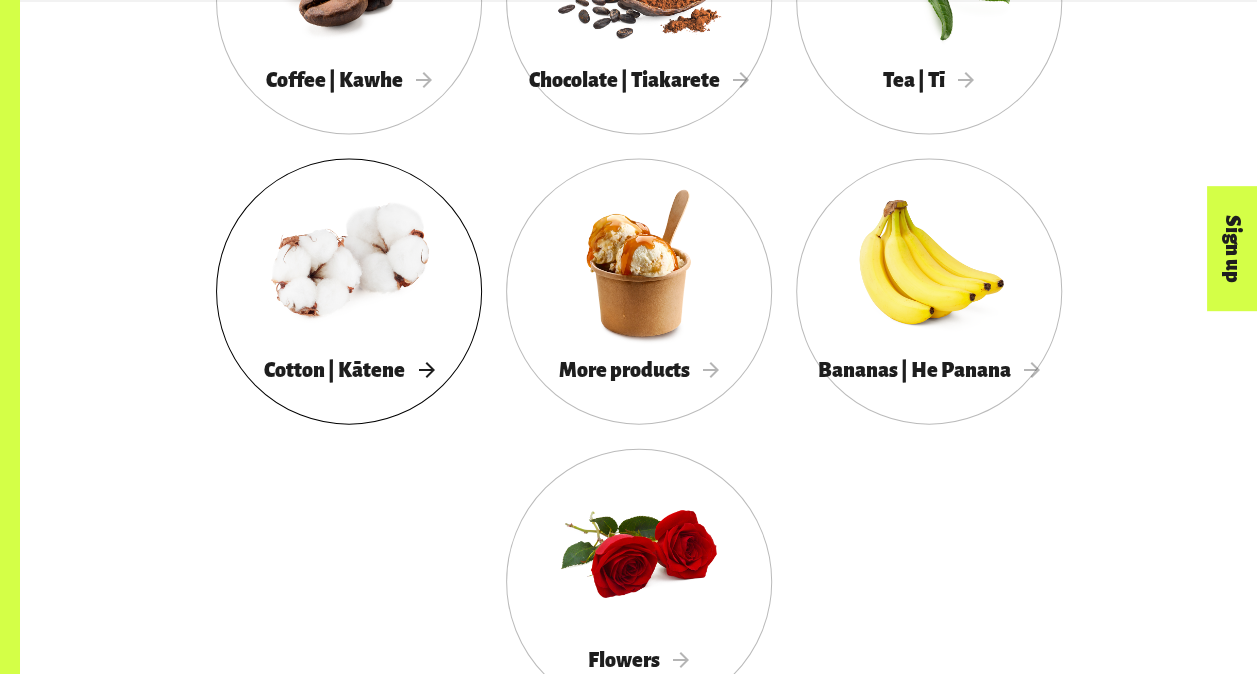 click at bounding box center [349, 263] 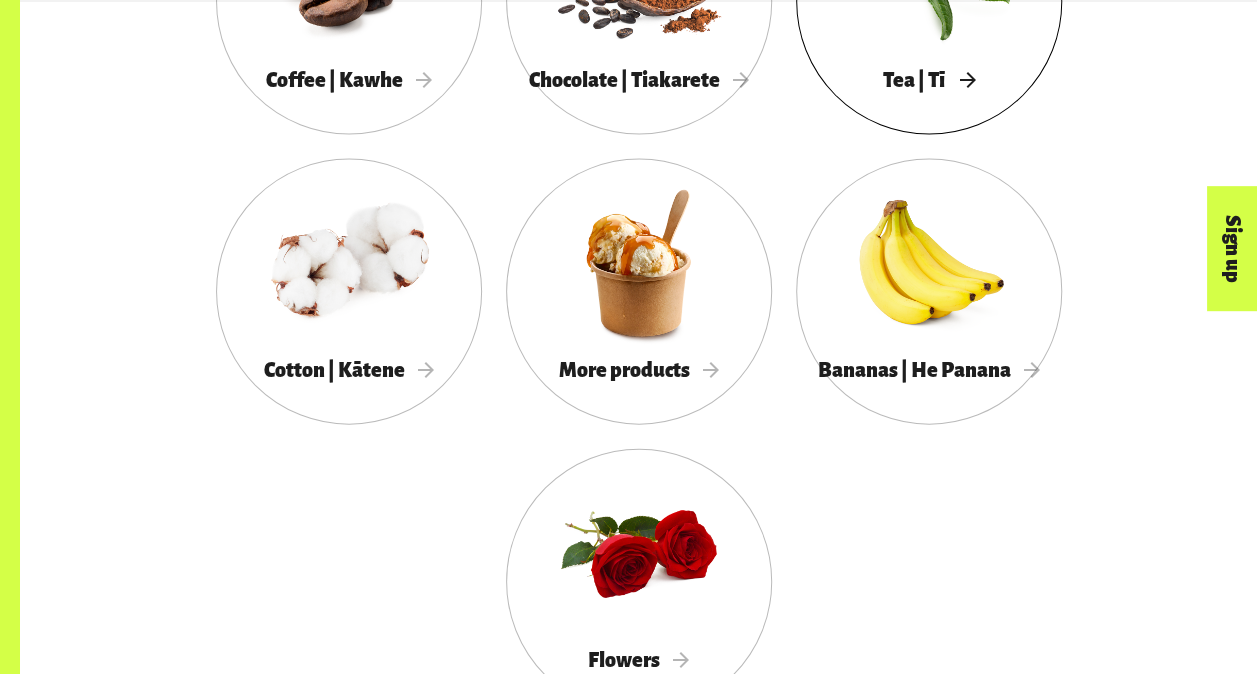 click on "Tea | Tī" at bounding box center (928, 80) 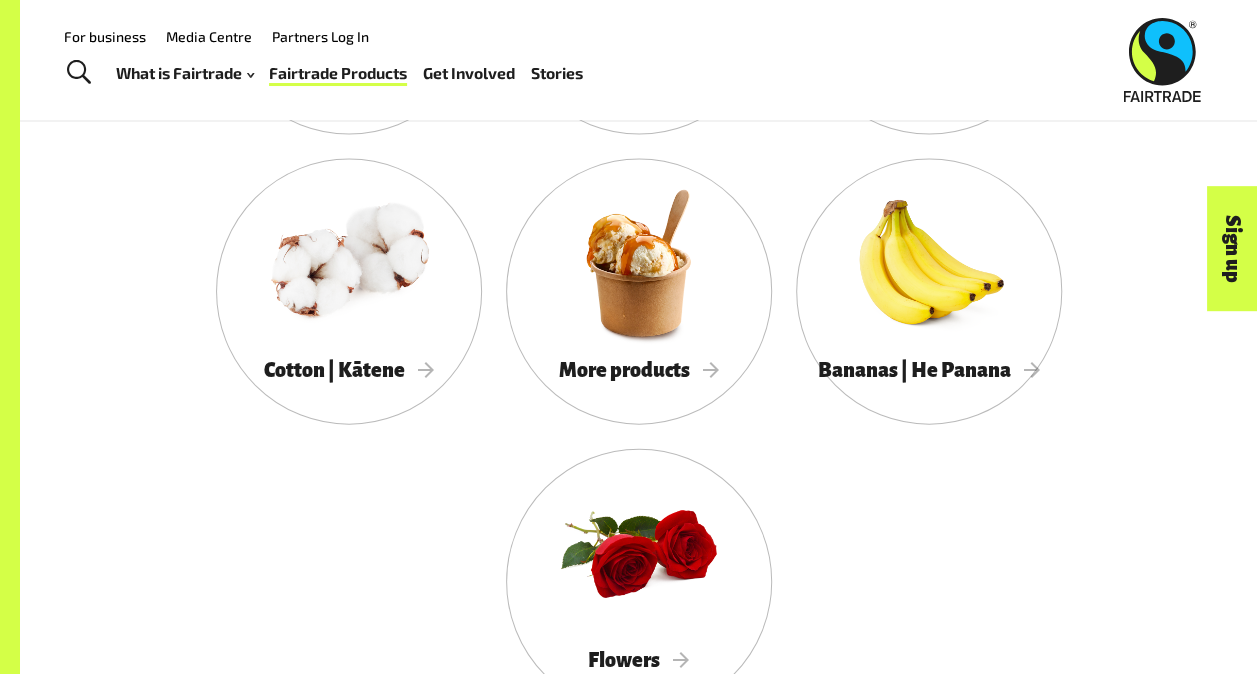click on "Menu
For business
Media Centre
Partners Log In
What is Fairtrade
How Fairtrade works
Where Fairtrade works
Fast facts
Who we are
Reports
Fairtrade Products
Get Involved
Fairtrade Fortnight 2025
Fairtrade Supporting Workplaces
2025 Fairtrade Supporting Workplaces
Stories
Search for:
Search
What is Fairtrade
Go back 	 What is Fairtrade
How Fairtrade works
Where Fairtrade works
Fast facts
Who we are
Reports
Fairtrade Products
Get Involved
Go back 	 Get Involved
Fairtrade Fortnight 2025
Fairtrade Supporting Workplaces" at bounding box center [628, 60] 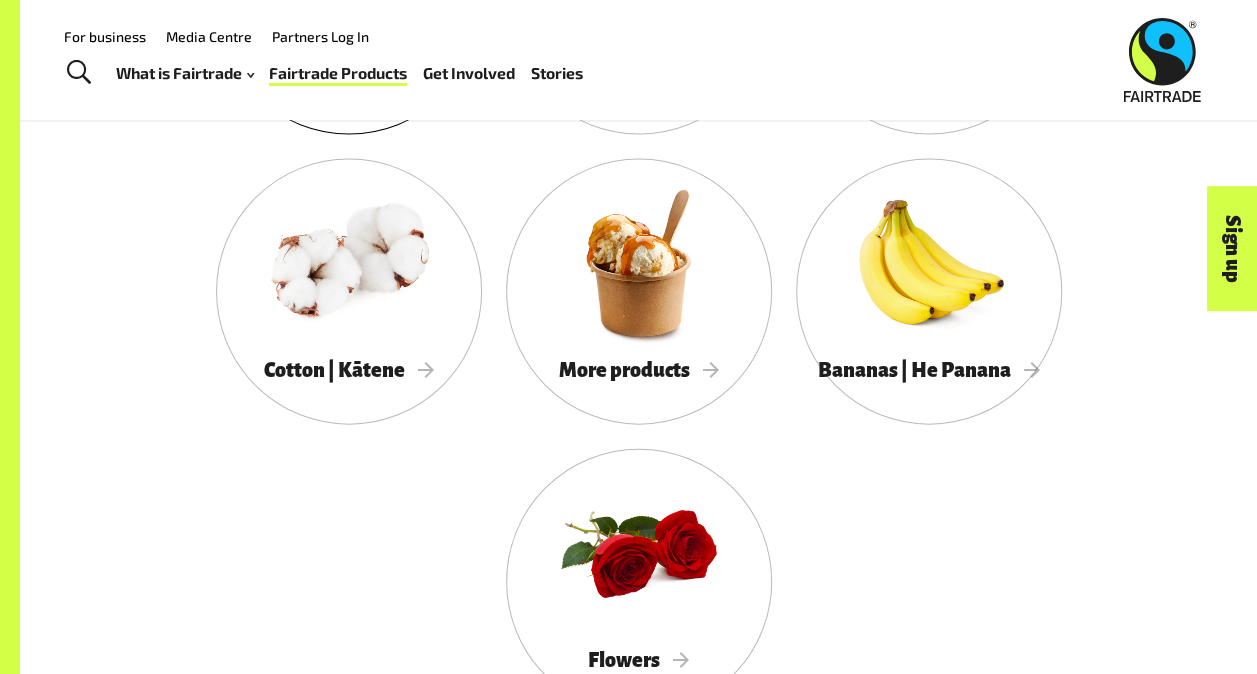 click on "Coffee | Kawhe" at bounding box center (349, 2) 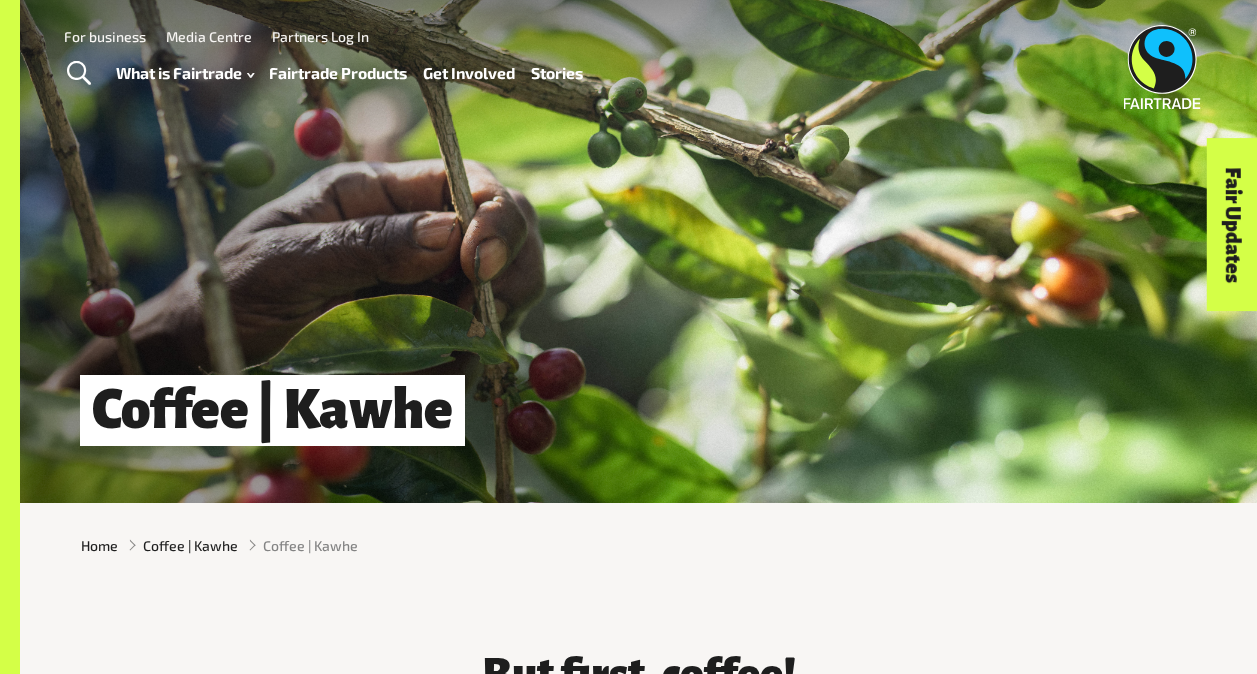 scroll, scrollTop: 307, scrollLeft: 0, axis: vertical 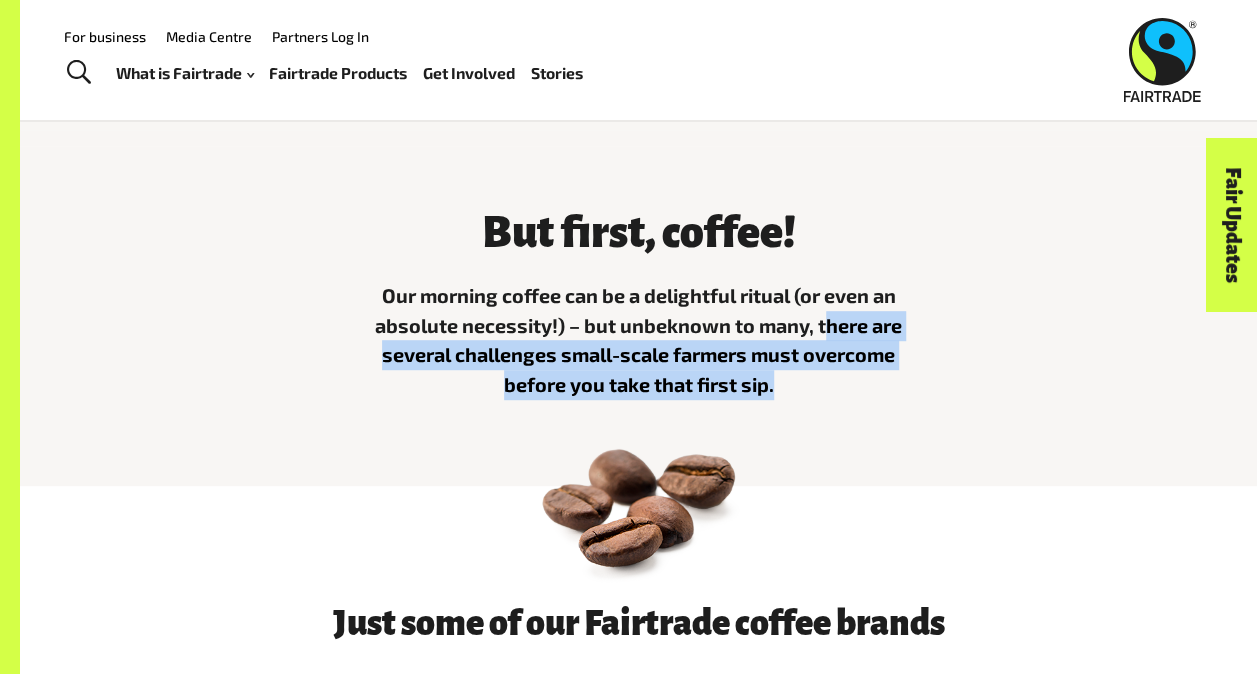 drag, startPoint x: 822, startPoint y: 332, endPoint x: 785, endPoint y: 382, distance: 62.201286 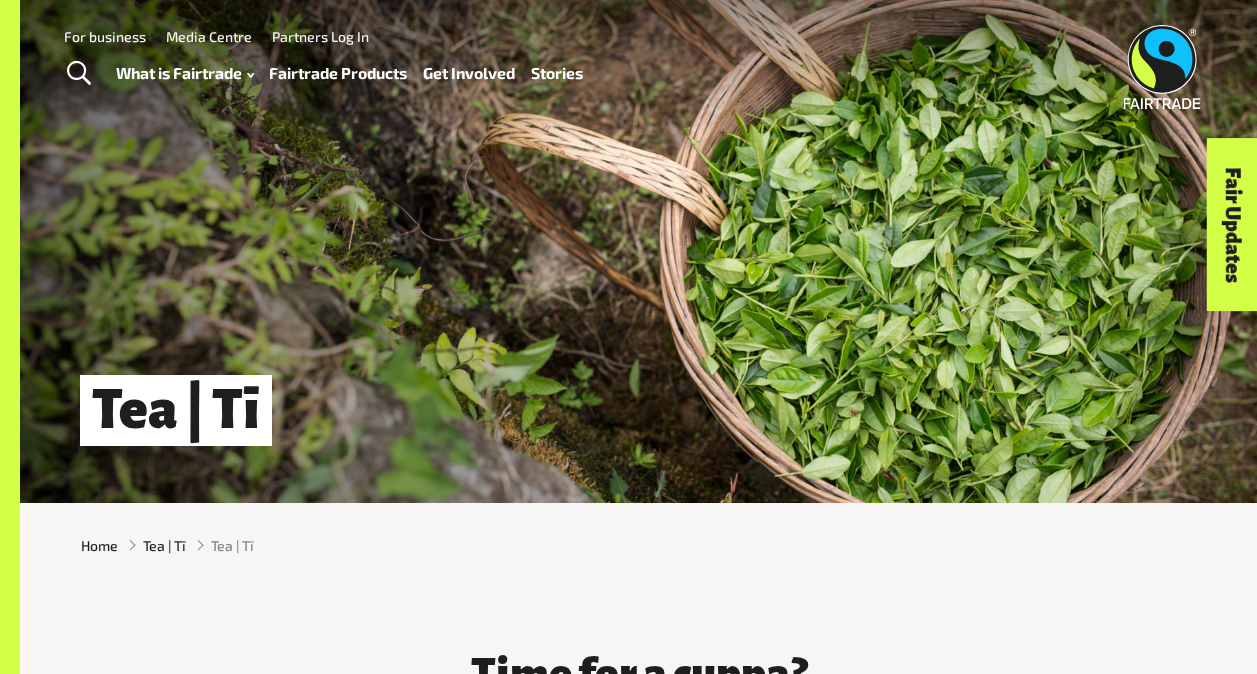 scroll, scrollTop: 0, scrollLeft: 0, axis: both 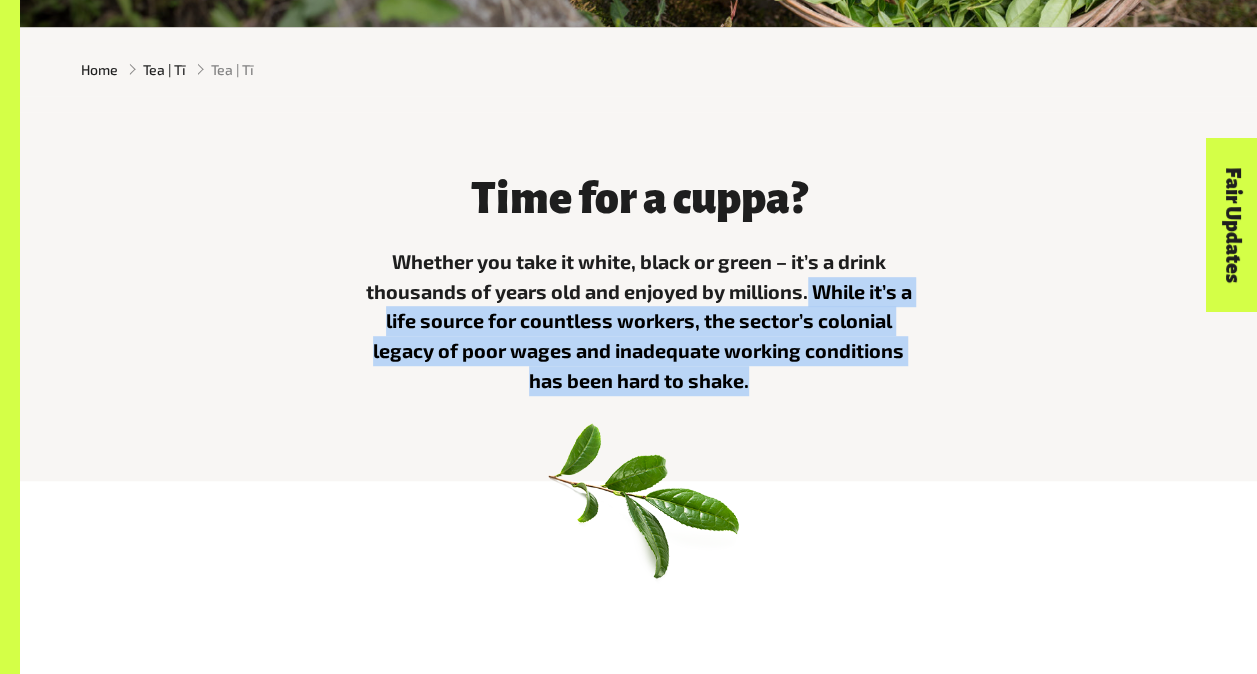 drag, startPoint x: 749, startPoint y: 392, endPoint x: 815, endPoint y: 294, distance: 118.15244 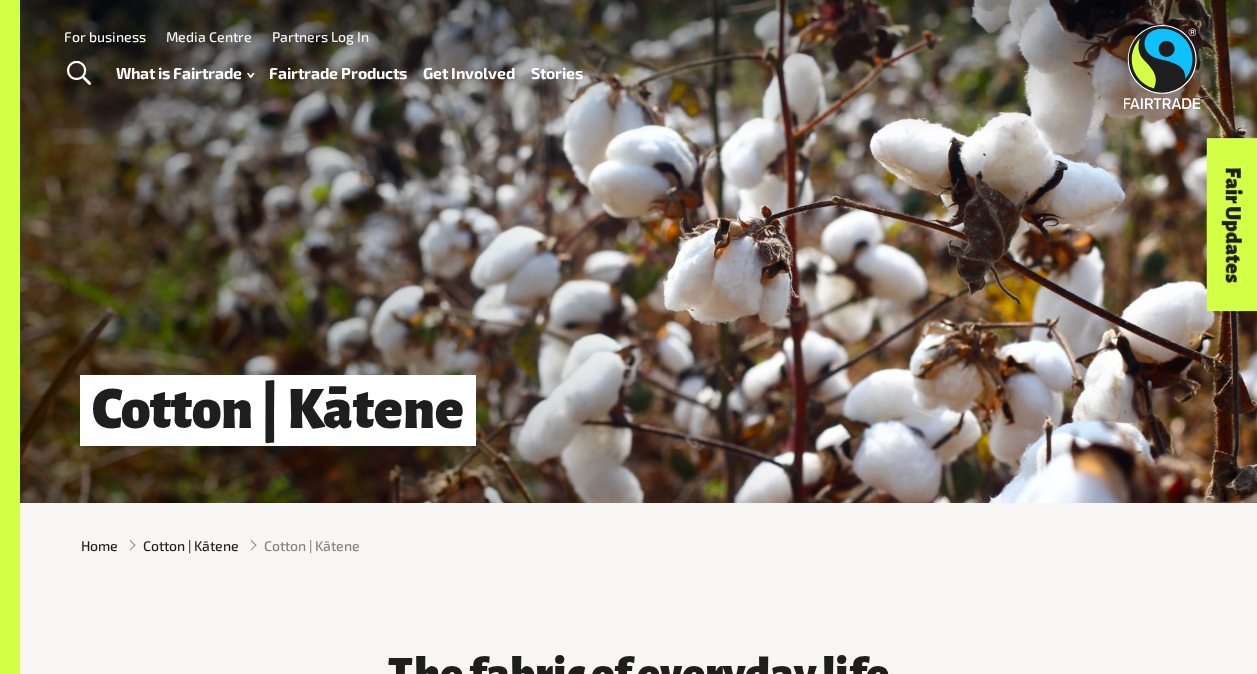 scroll, scrollTop: 0, scrollLeft: 0, axis: both 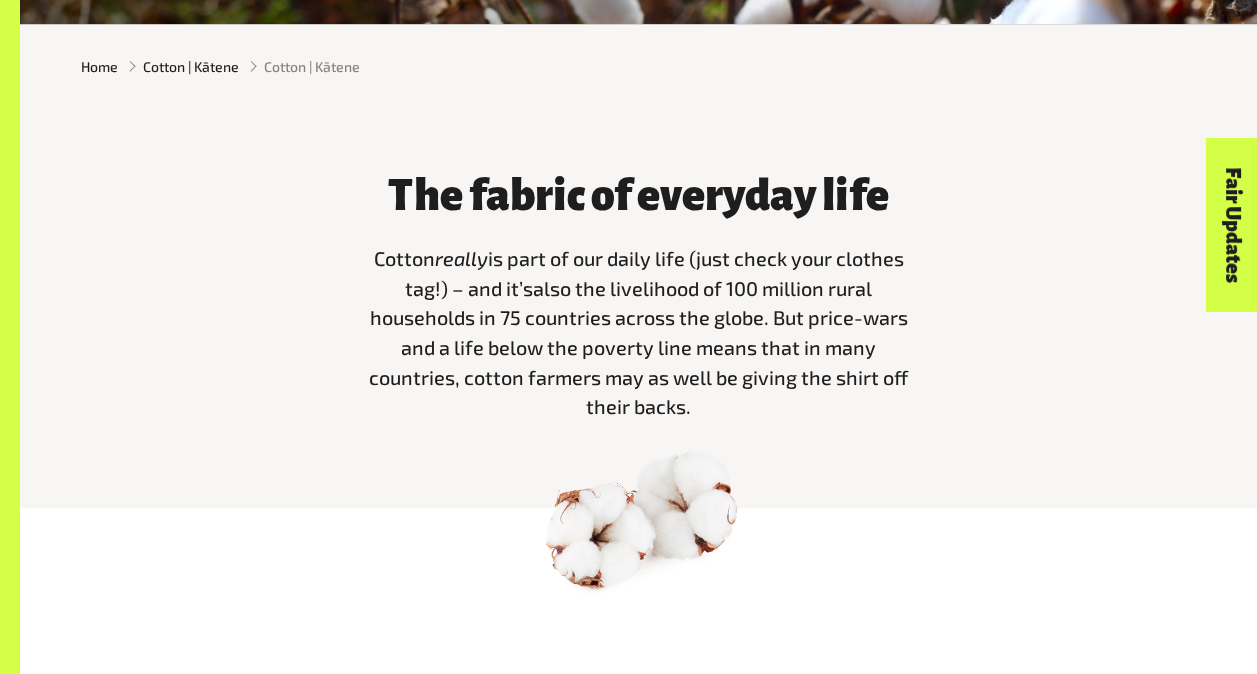 drag, startPoint x: 689, startPoint y: 419, endPoint x: 776, endPoint y: 322, distance: 130.29965 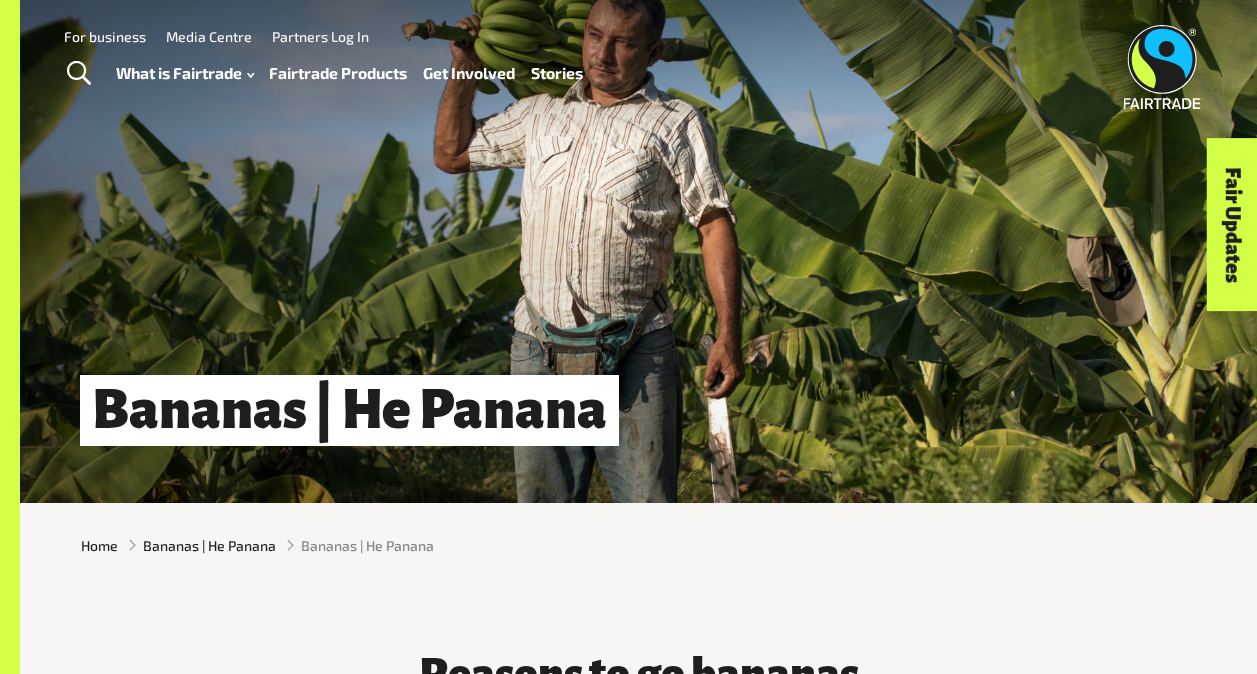 scroll, scrollTop: 0, scrollLeft: 0, axis: both 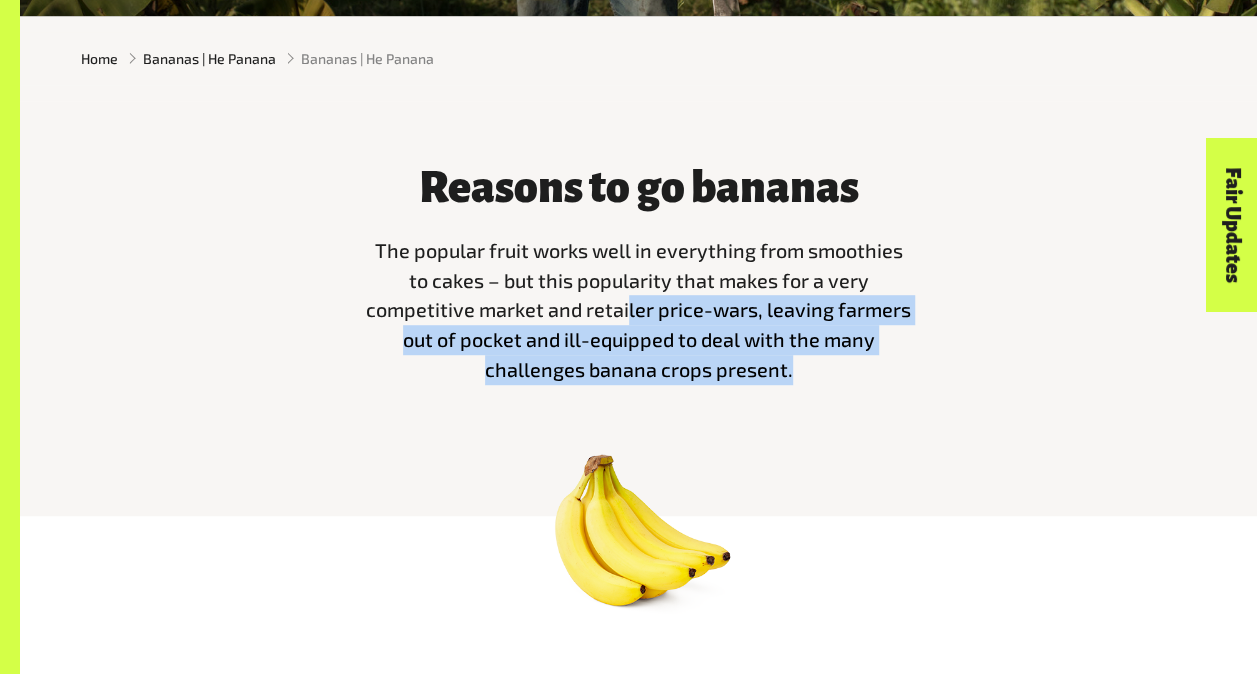 drag, startPoint x: 787, startPoint y: 379, endPoint x: 630, endPoint y: 321, distance: 167.37085 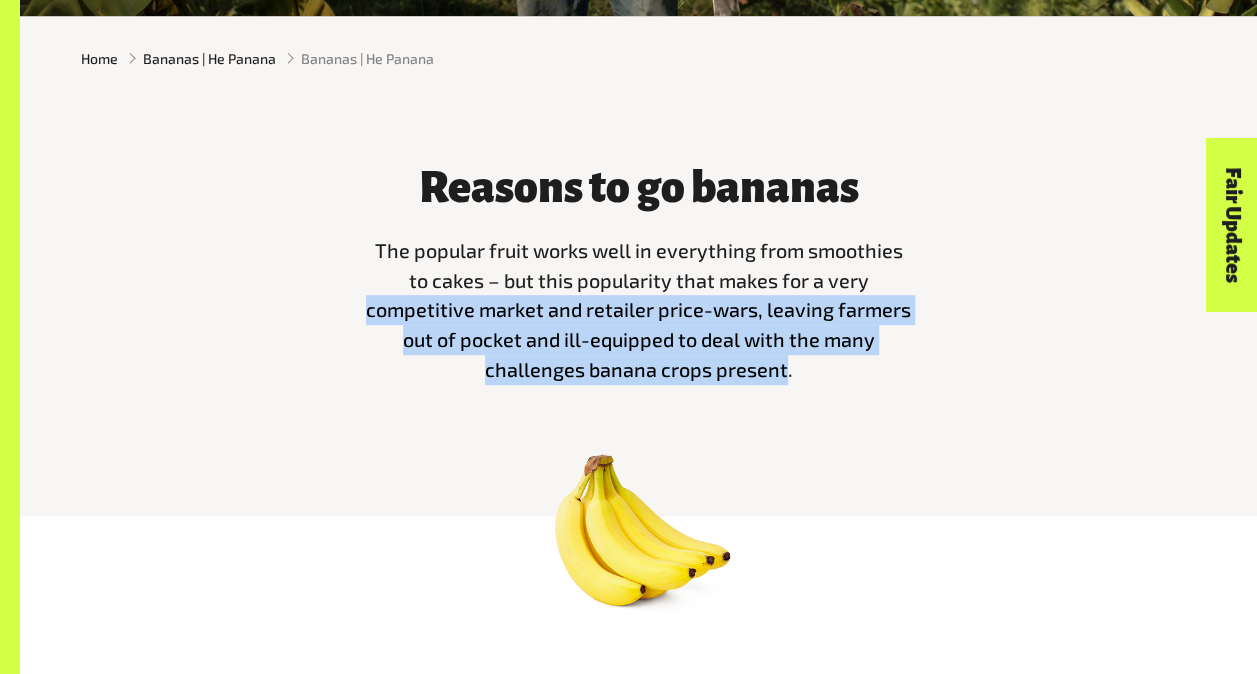drag, startPoint x: 784, startPoint y: 380, endPoint x: 358, endPoint y: 307, distance: 432.20944 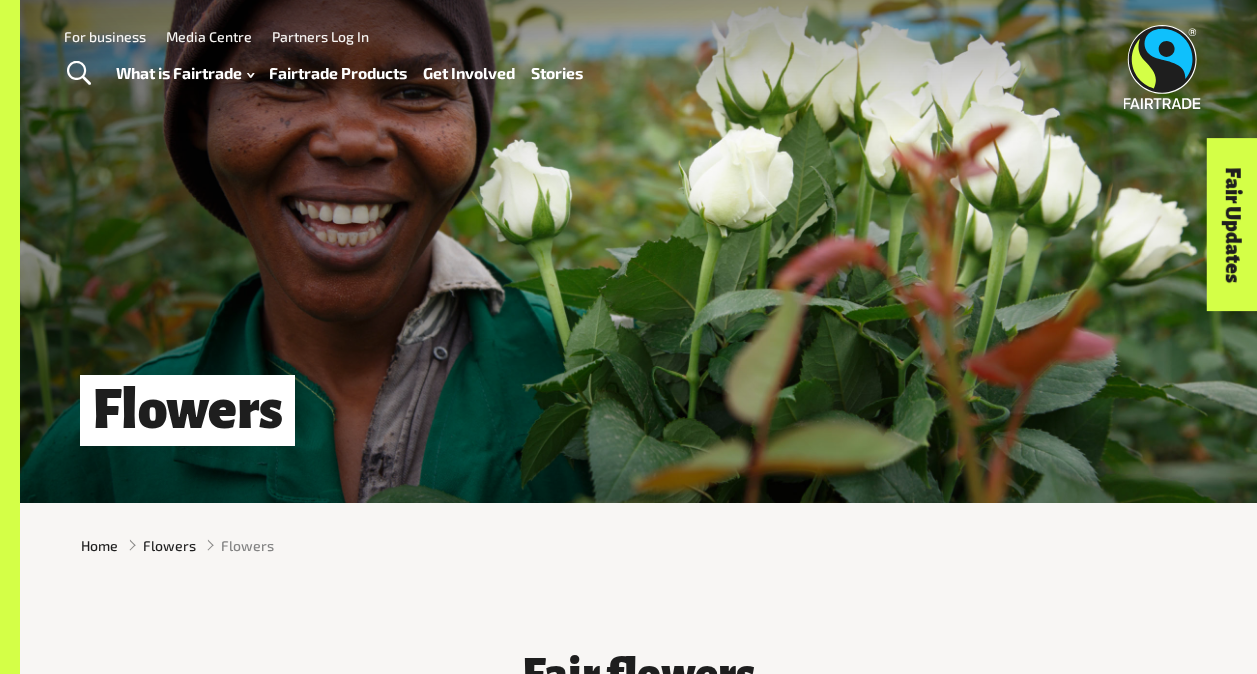 scroll, scrollTop: 0, scrollLeft: 0, axis: both 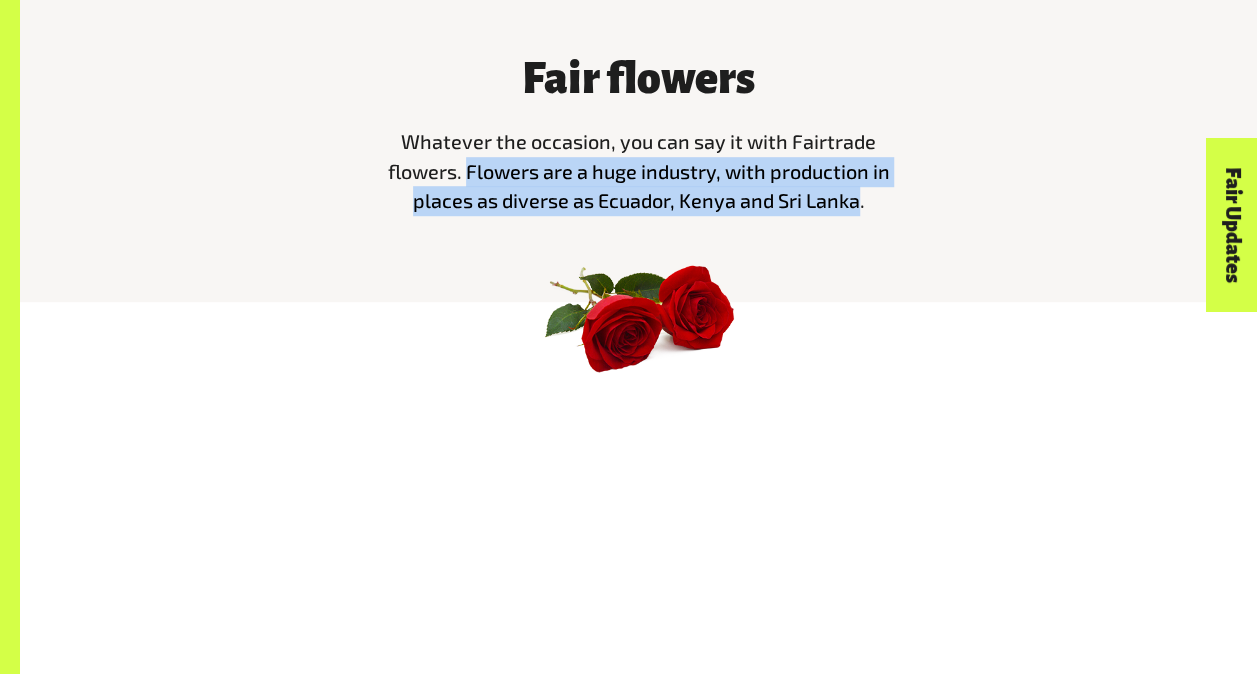 drag, startPoint x: 862, startPoint y: 207, endPoint x: 468, endPoint y: 178, distance: 395.06583 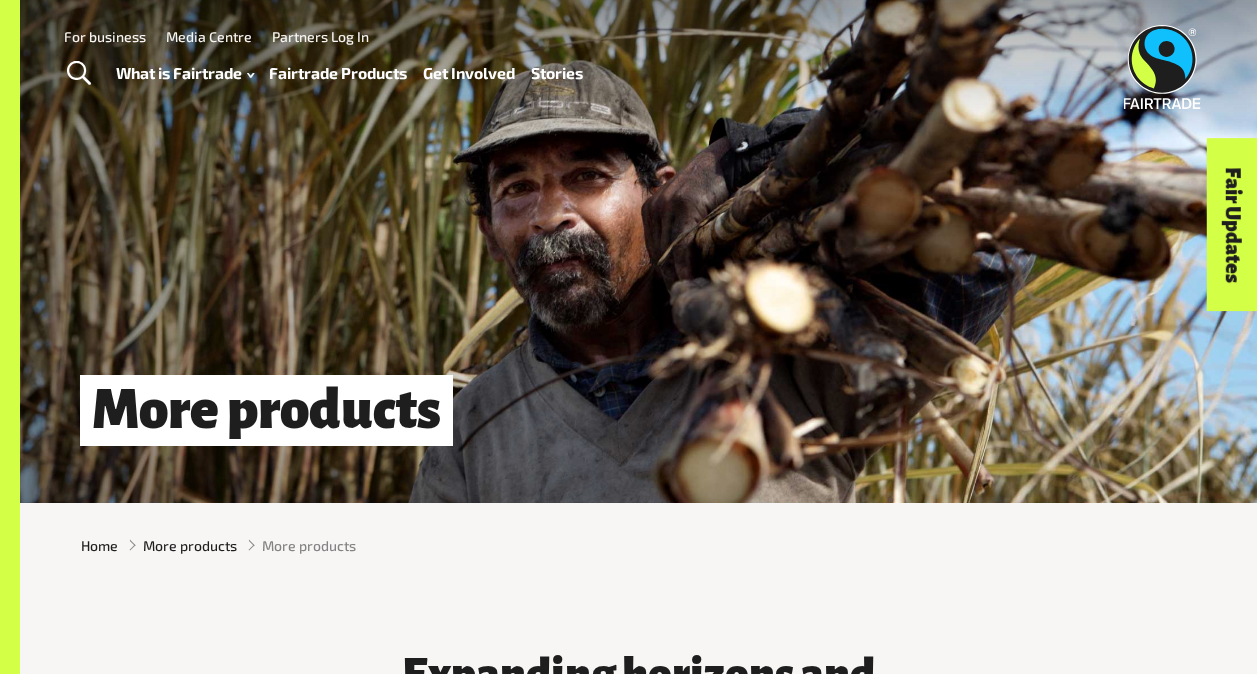 scroll, scrollTop: 0, scrollLeft: 0, axis: both 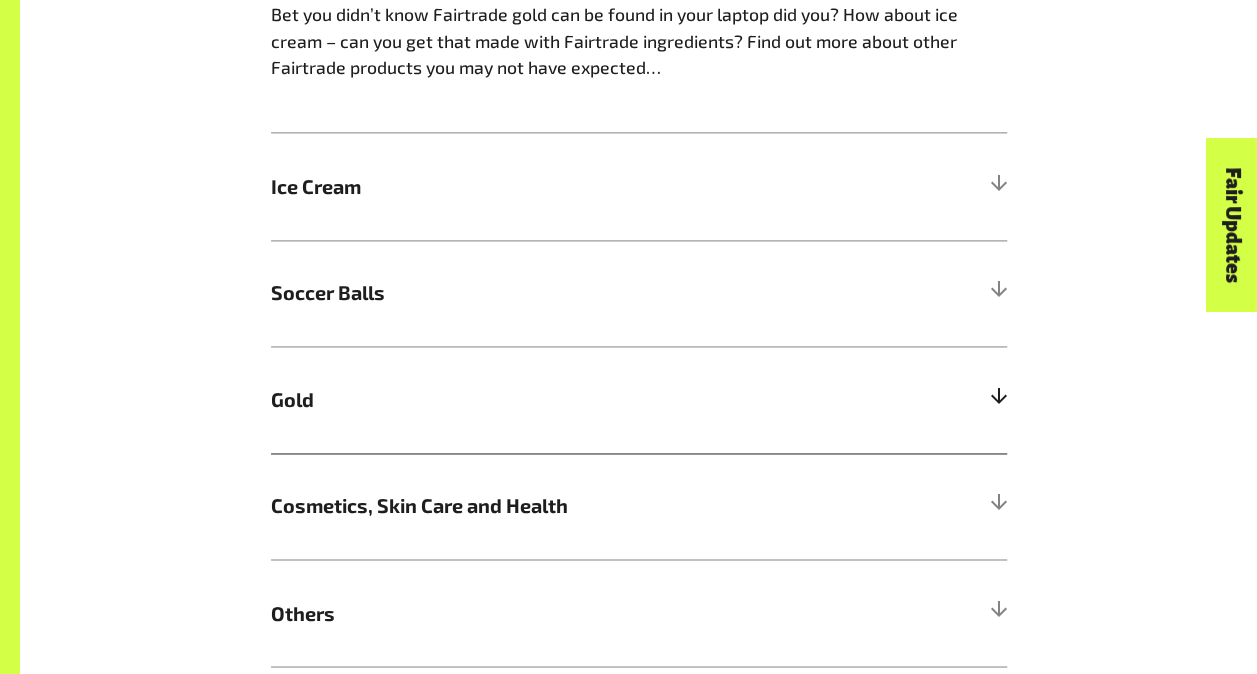 click on "Gold" at bounding box center (547, 400) 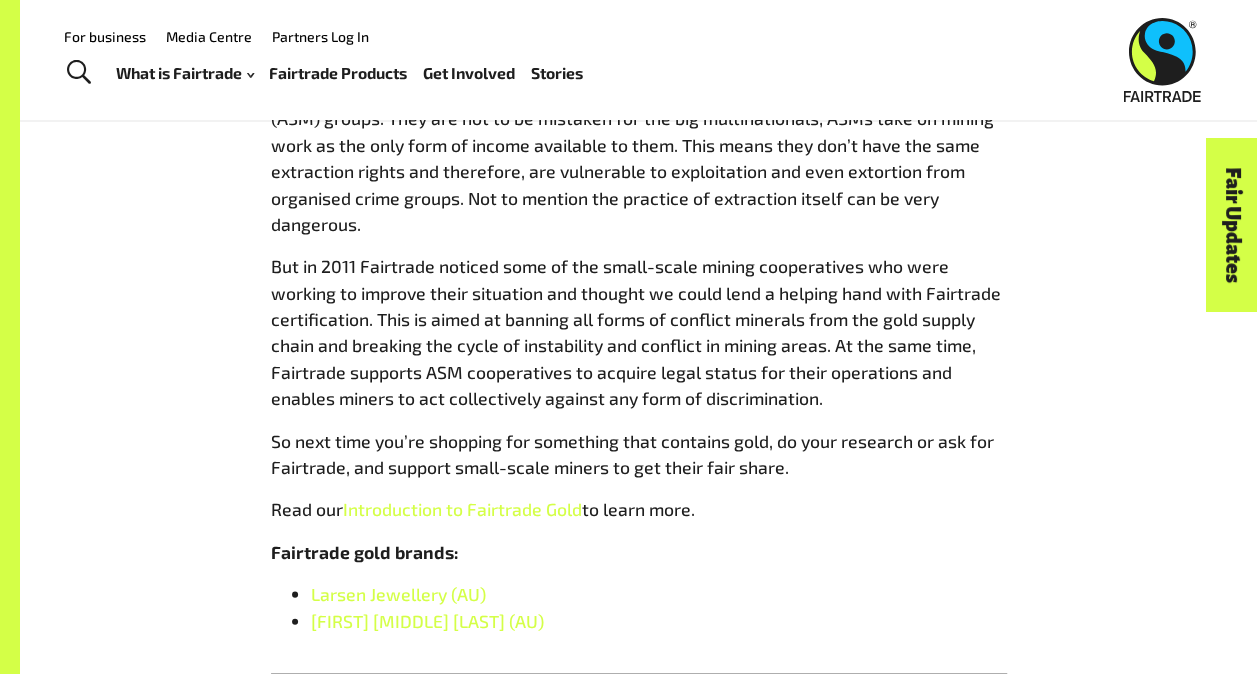 scroll, scrollTop: 1738, scrollLeft: 0, axis: vertical 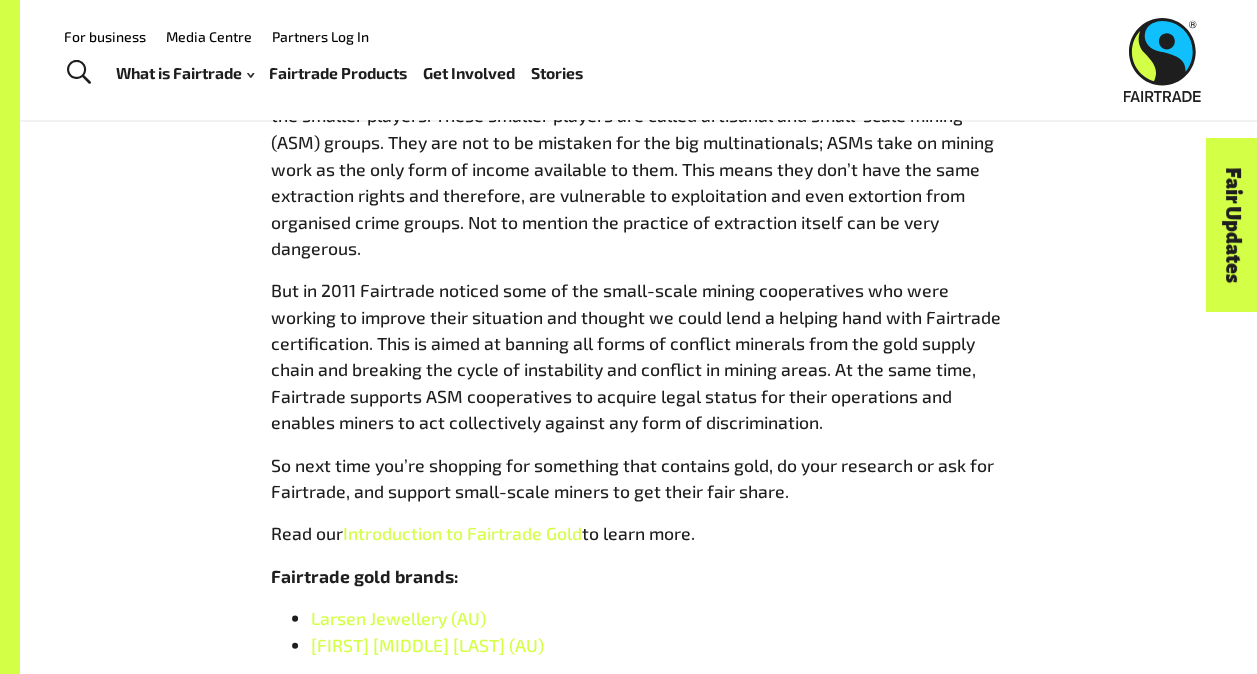 drag, startPoint x: 466, startPoint y: 226, endPoint x: 470, endPoint y: 262, distance: 36.221542 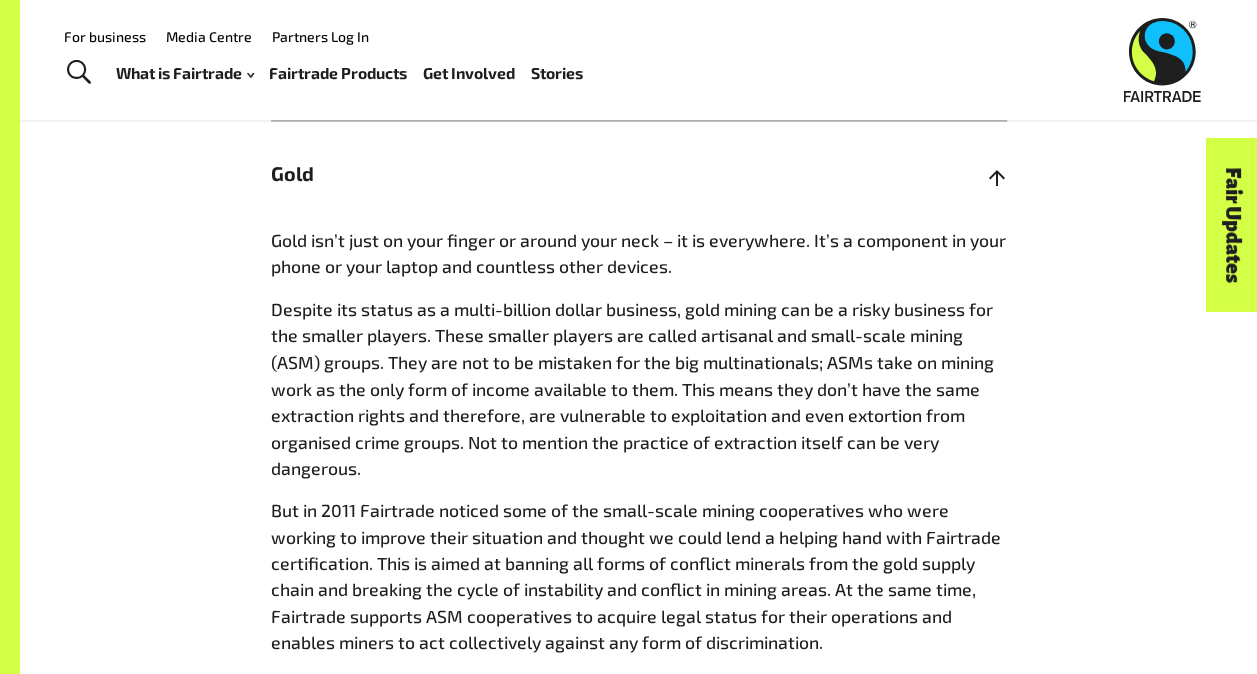 drag, startPoint x: 813, startPoint y: 245, endPoint x: 933, endPoint y: 265, distance: 121.65525 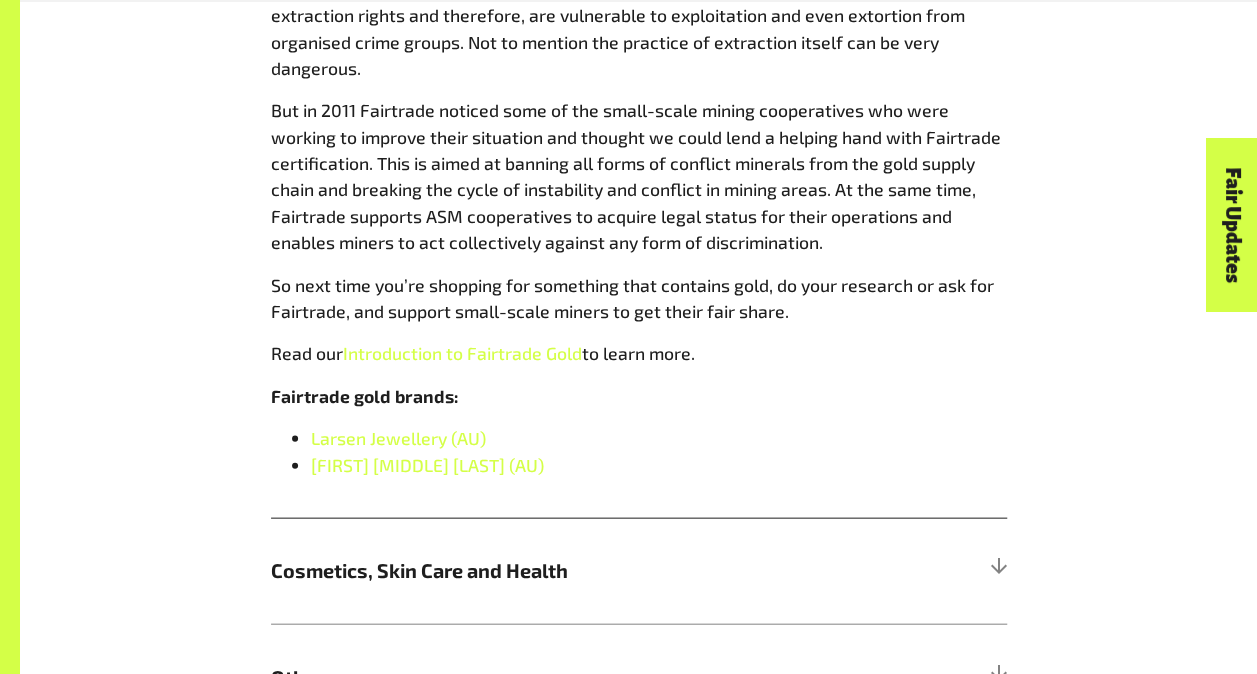 scroll, scrollTop: 1940, scrollLeft: 0, axis: vertical 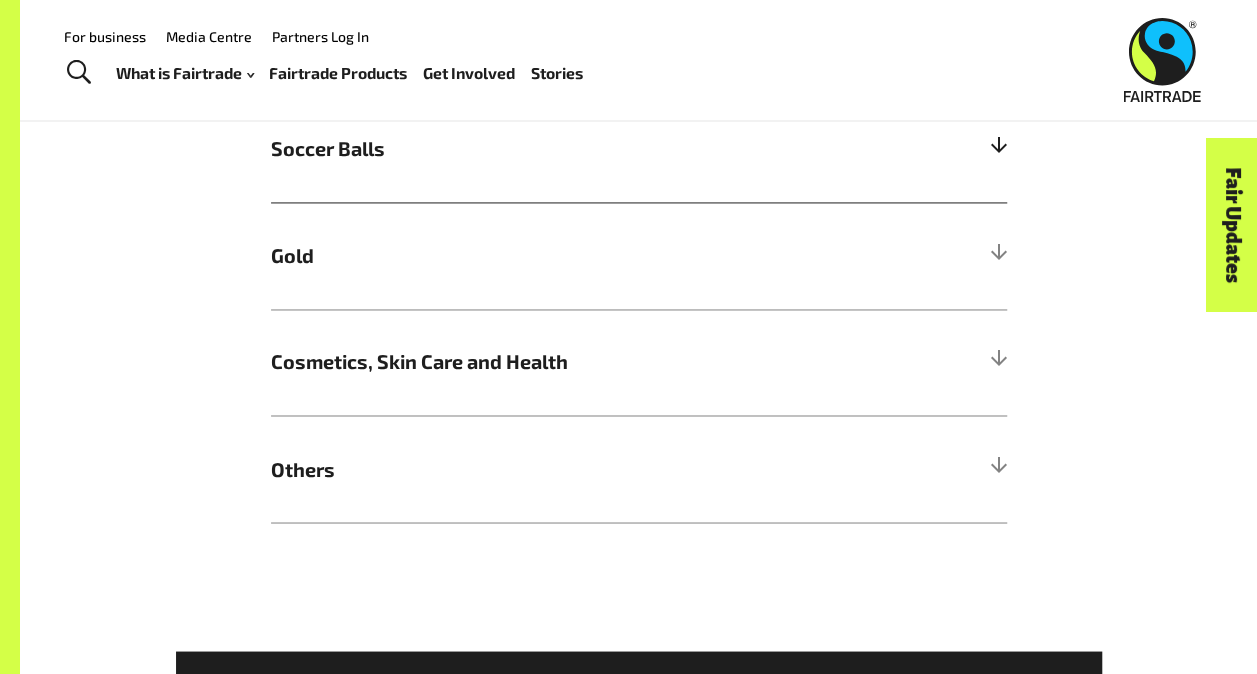 click on "Soccer Balls" at bounding box center (639, 149) 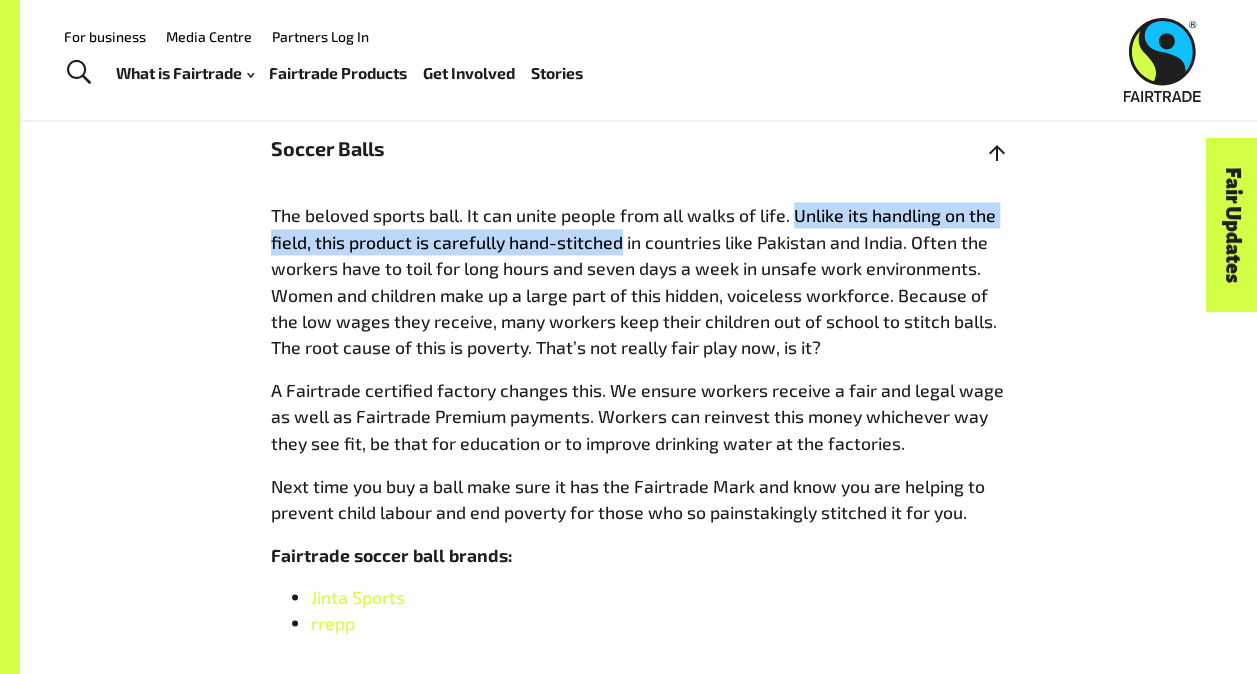 drag, startPoint x: 791, startPoint y: 224, endPoint x: 621, endPoint y: 244, distance: 171.17242 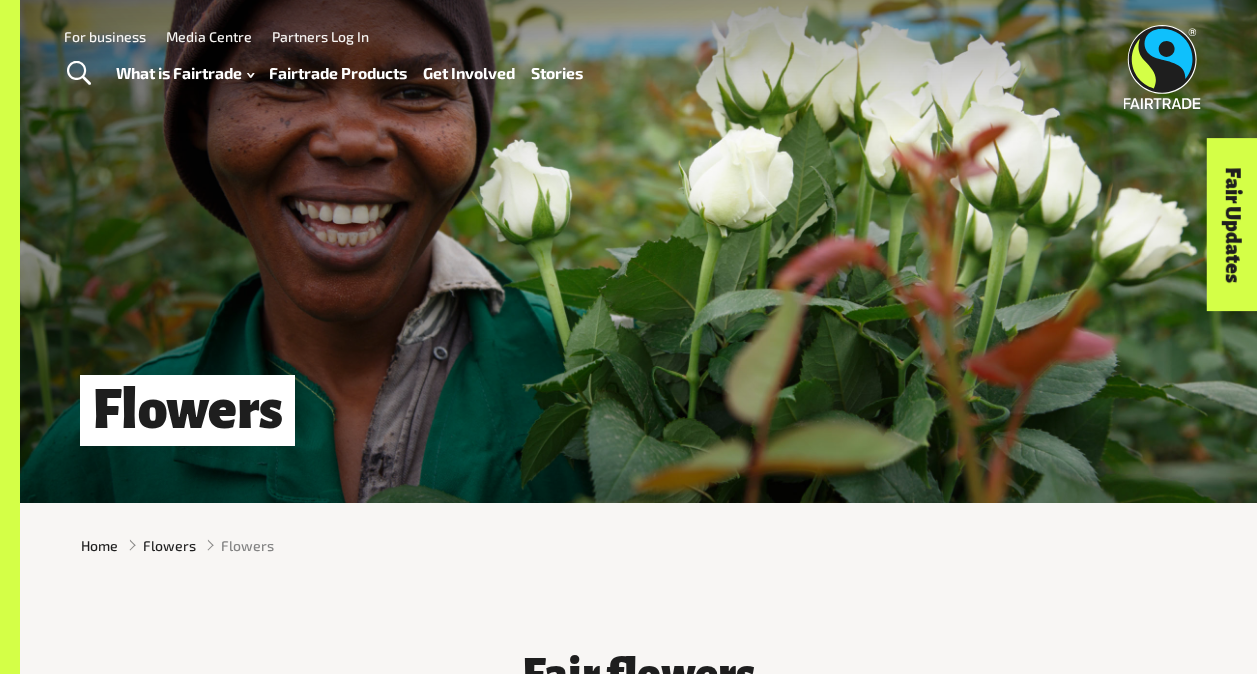 scroll, scrollTop: 0, scrollLeft: 0, axis: both 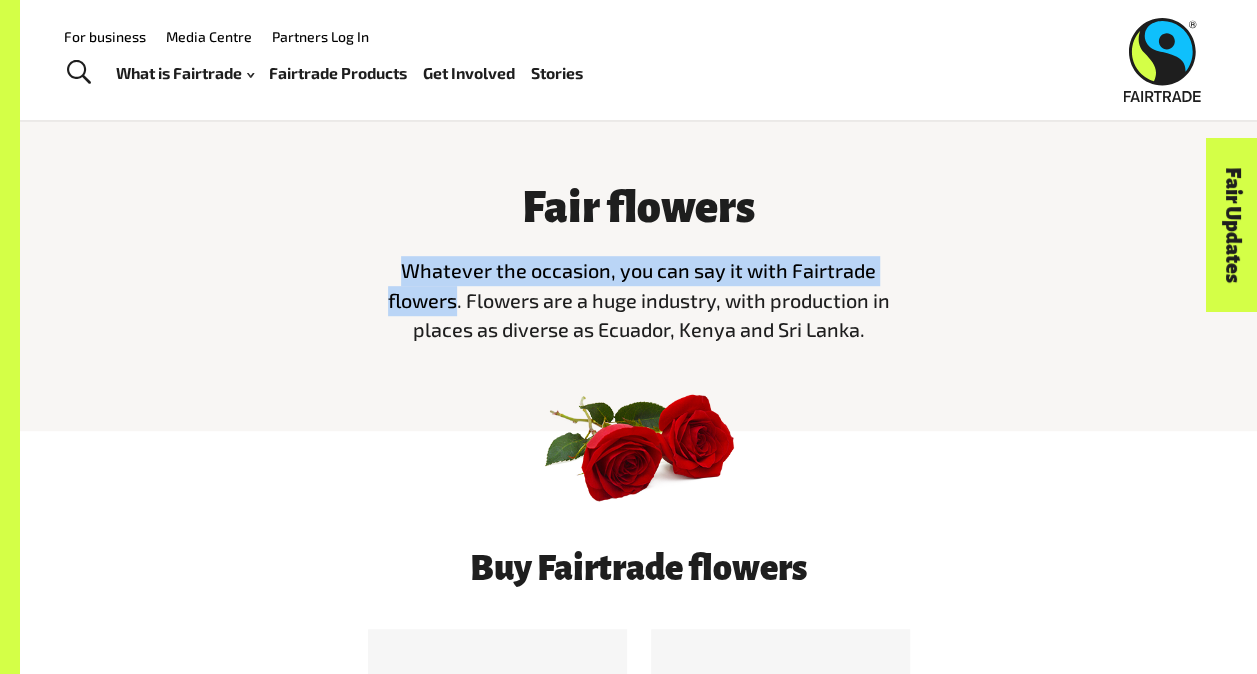 drag, startPoint x: 404, startPoint y: 275, endPoint x: 456, endPoint y: 306, distance: 60.53924 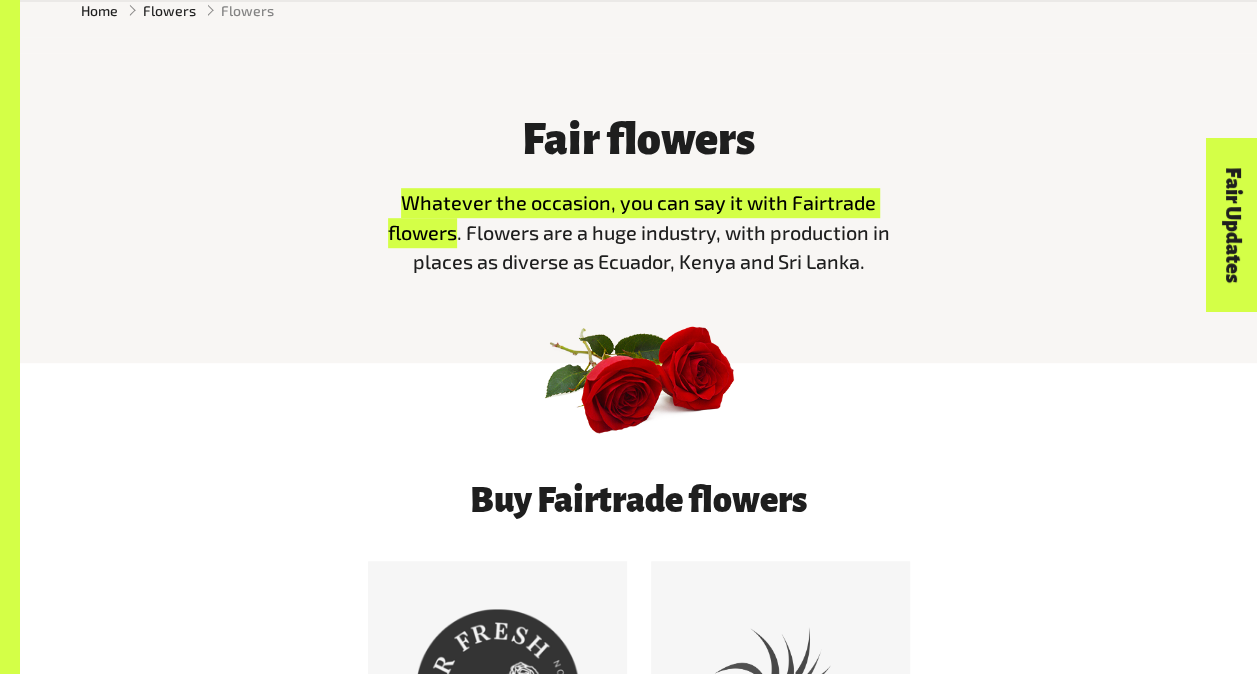scroll, scrollTop: 687, scrollLeft: 0, axis: vertical 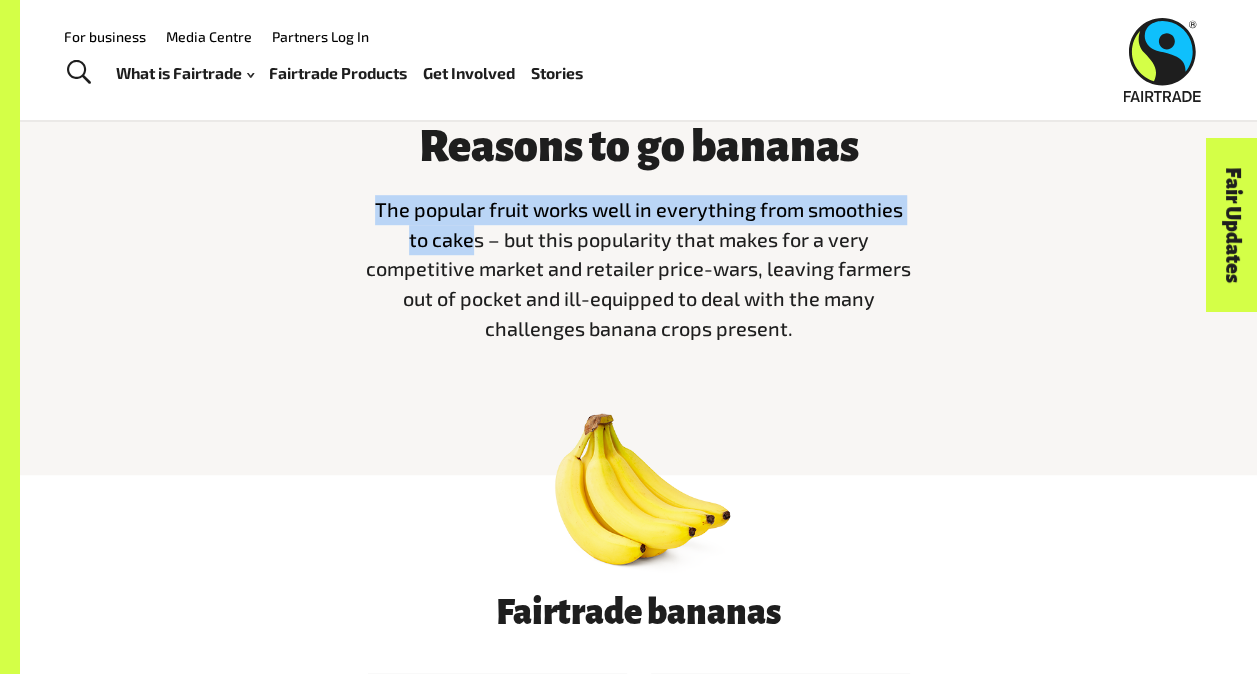 drag, startPoint x: 478, startPoint y: 248, endPoint x: 334, endPoint y: 209, distance: 149.1878 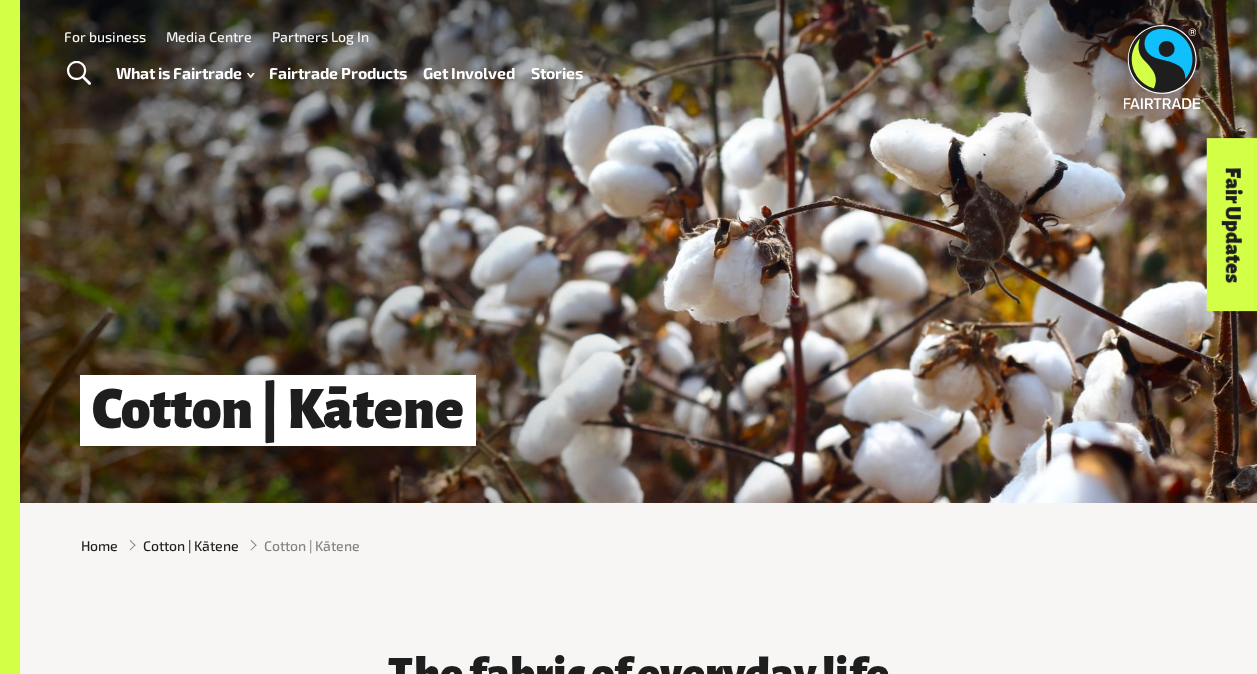 scroll, scrollTop: 0, scrollLeft: 0, axis: both 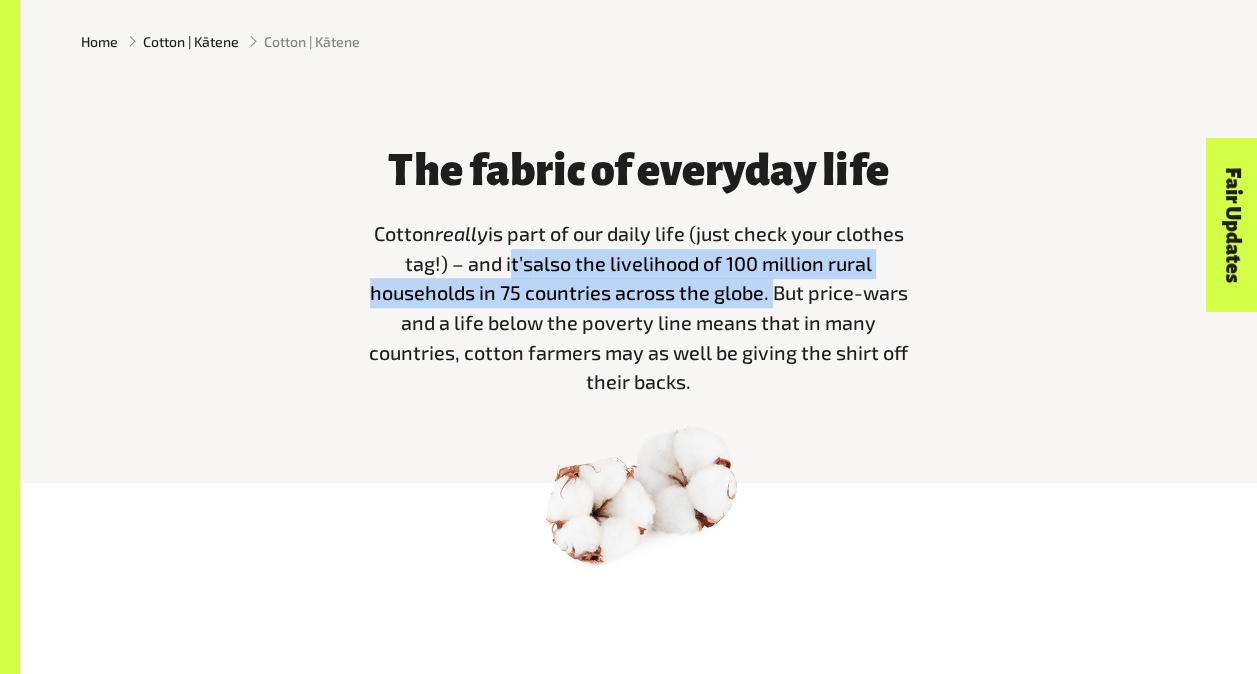 drag, startPoint x: 501, startPoint y: 272, endPoint x: 766, endPoint y: 295, distance: 265.99625 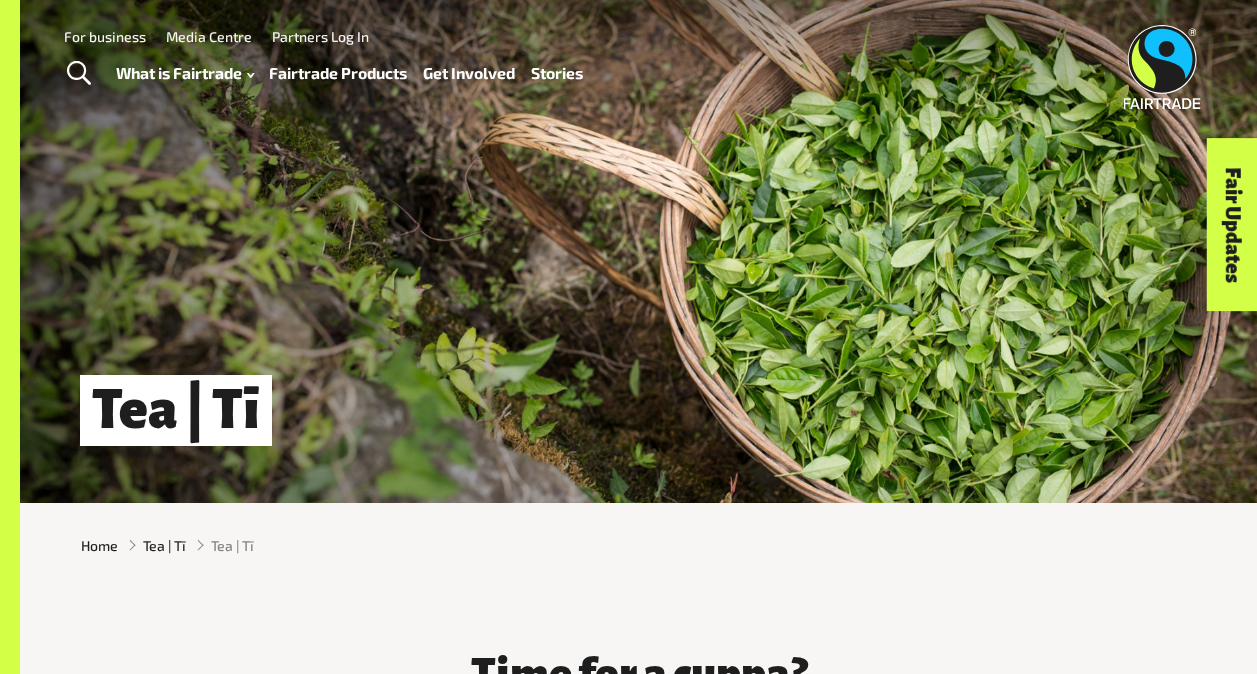 scroll, scrollTop: 0, scrollLeft: 0, axis: both 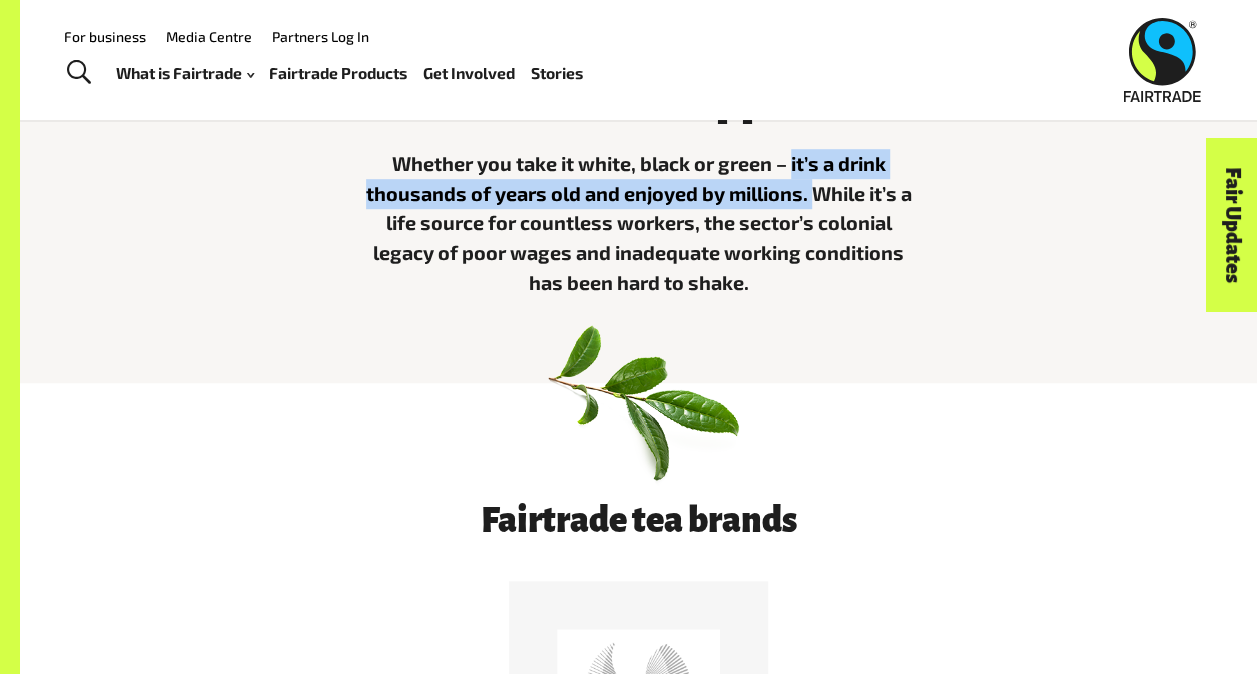 drag, startPoint x: 790, startPoint y: 170, endPoint x: 820, endPoint y: 197, distance: 40.36087 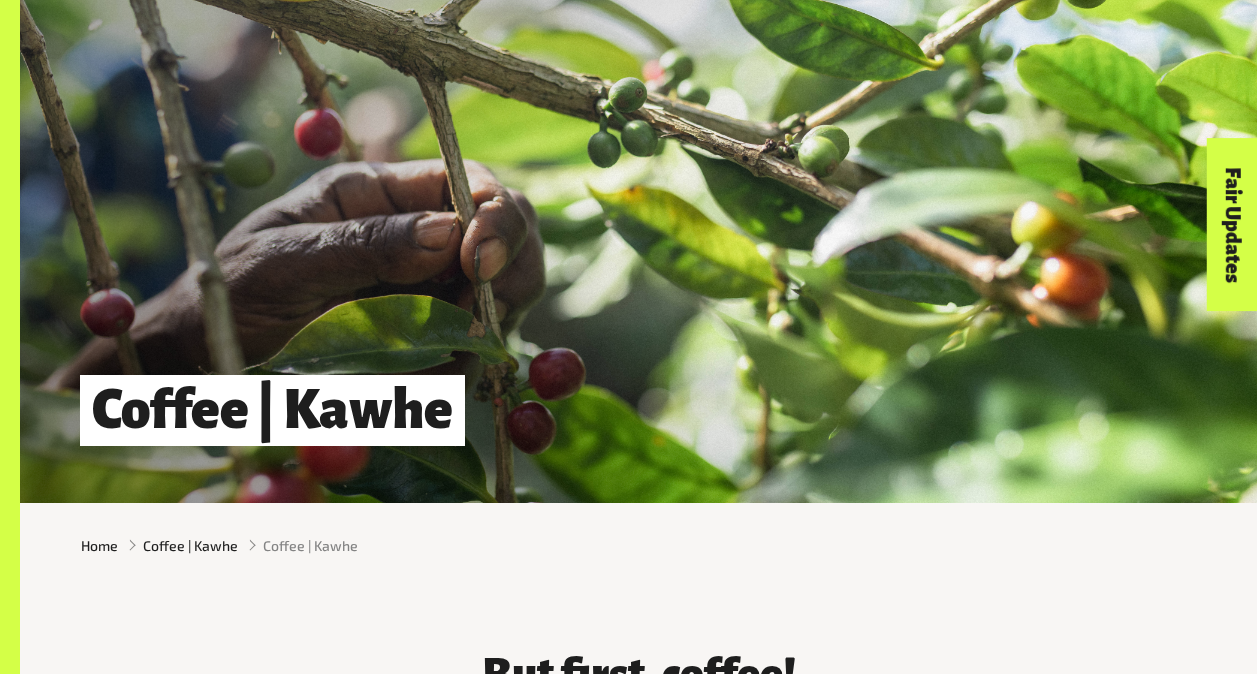 scroll, scrollTop: 853, scrollLeft: 0, axis: vertical 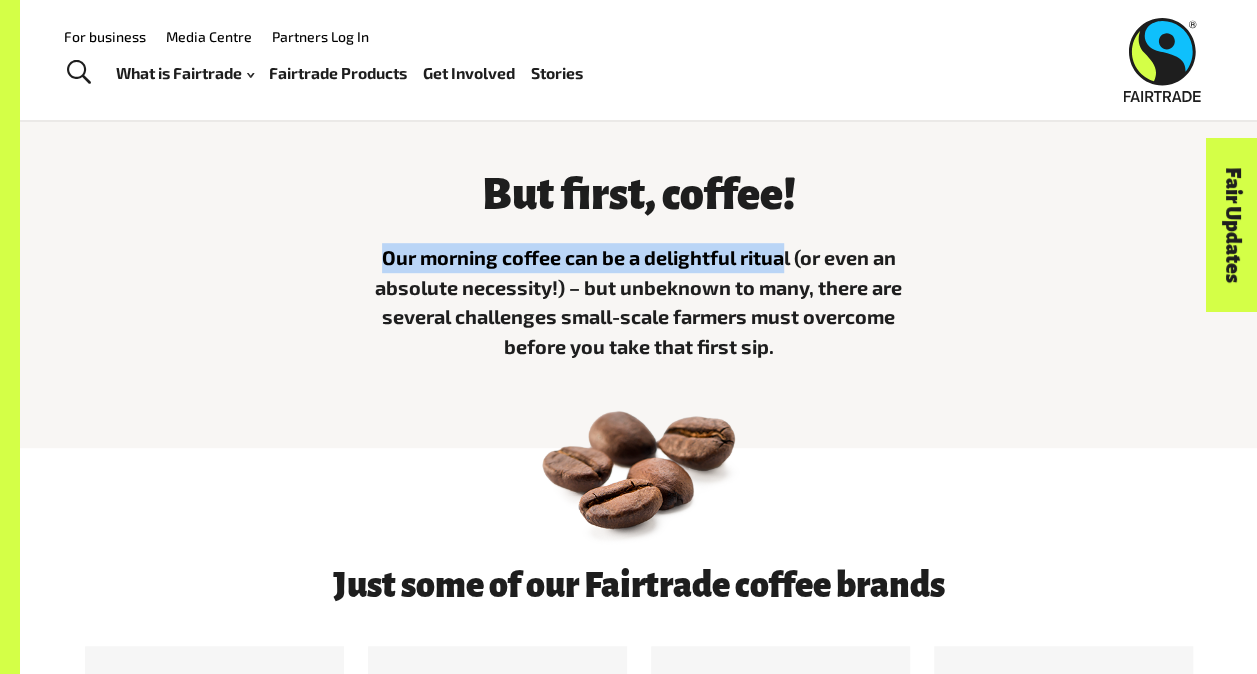 drag, startPoint x: 787, startPoint y: 264, endPoint x: 328, endPoint y: 233, distance: 460.04565 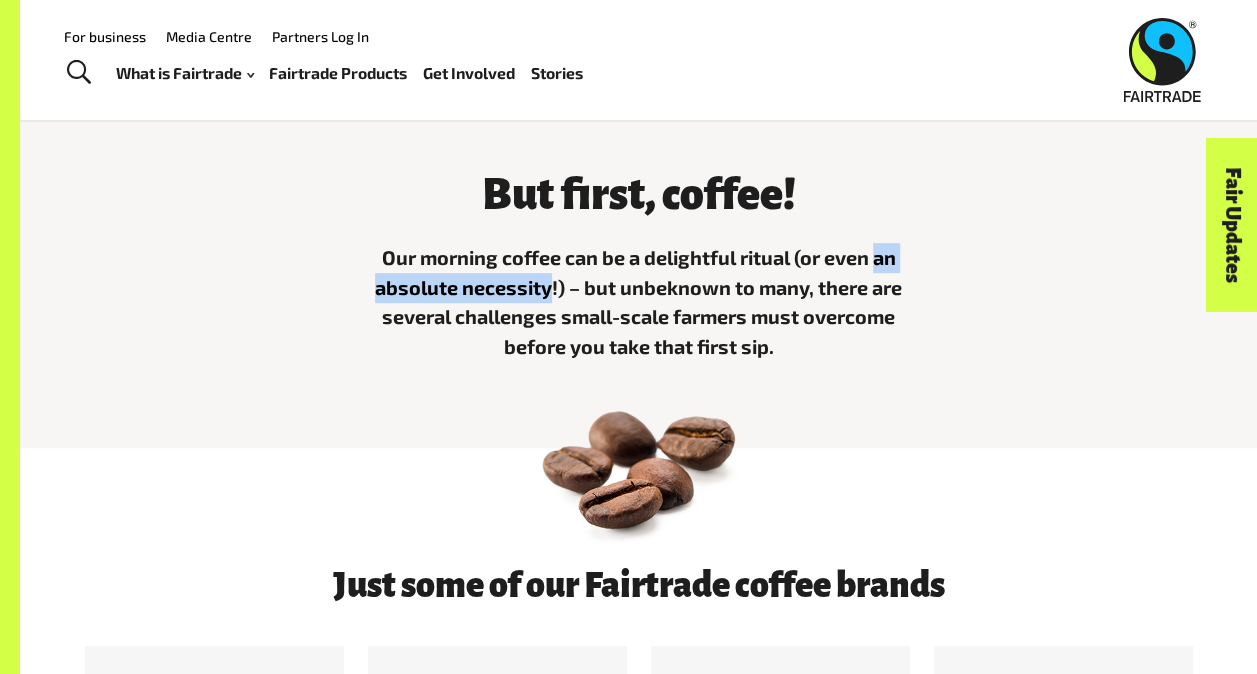 drag, startPoint x: 547, startPoint y: 296, endPoint x: 878, endPoint y: 250, distance: 334.1811 